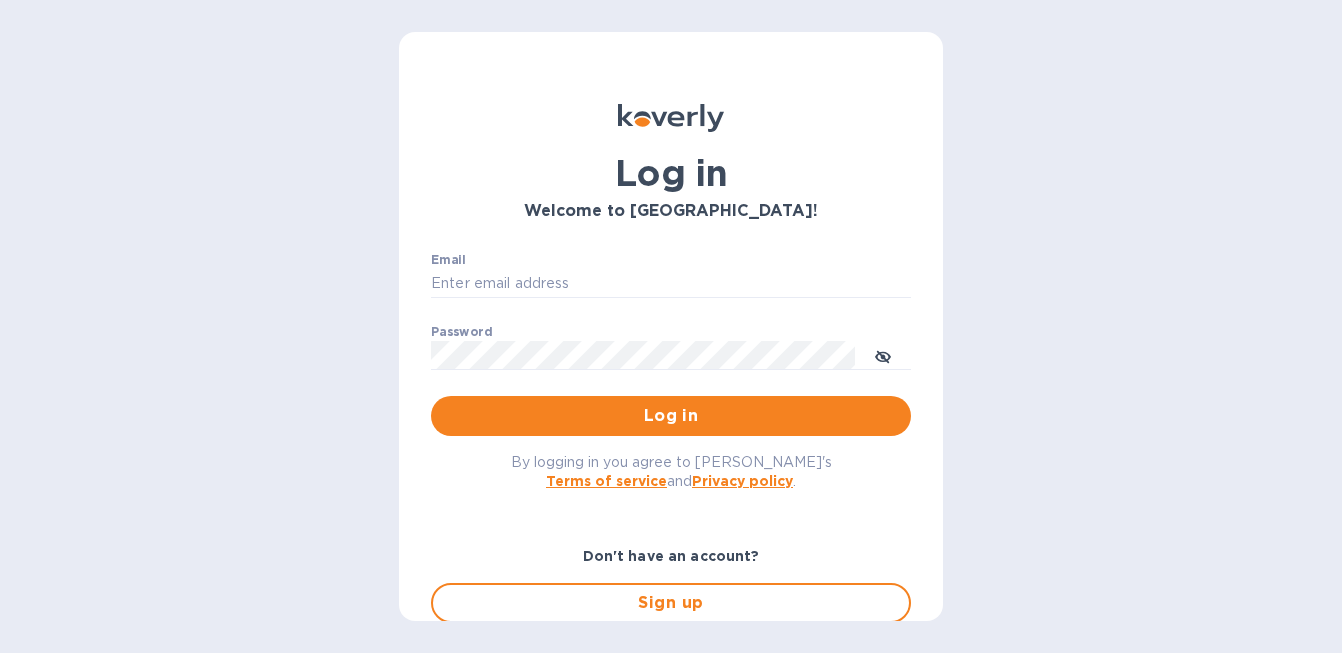 scroll, scrollTop: 0, scrollLeft: 0, axis: both 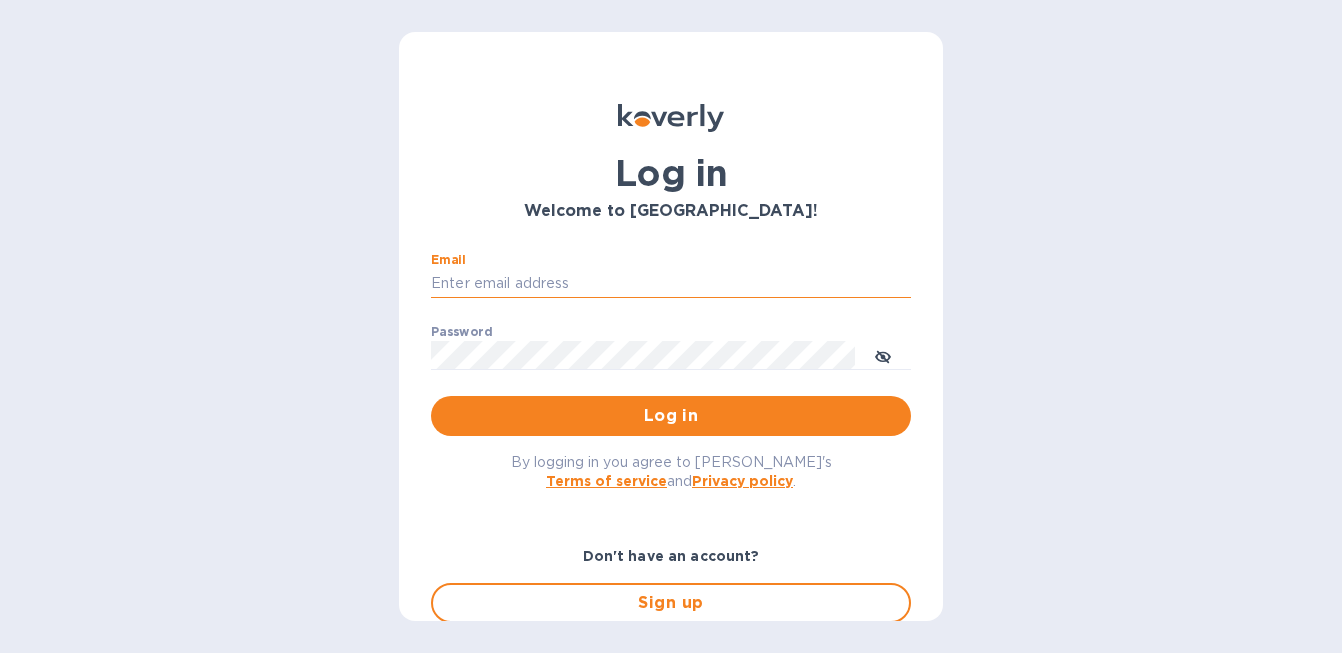 click on "Email" at bounding box center [671, 284] 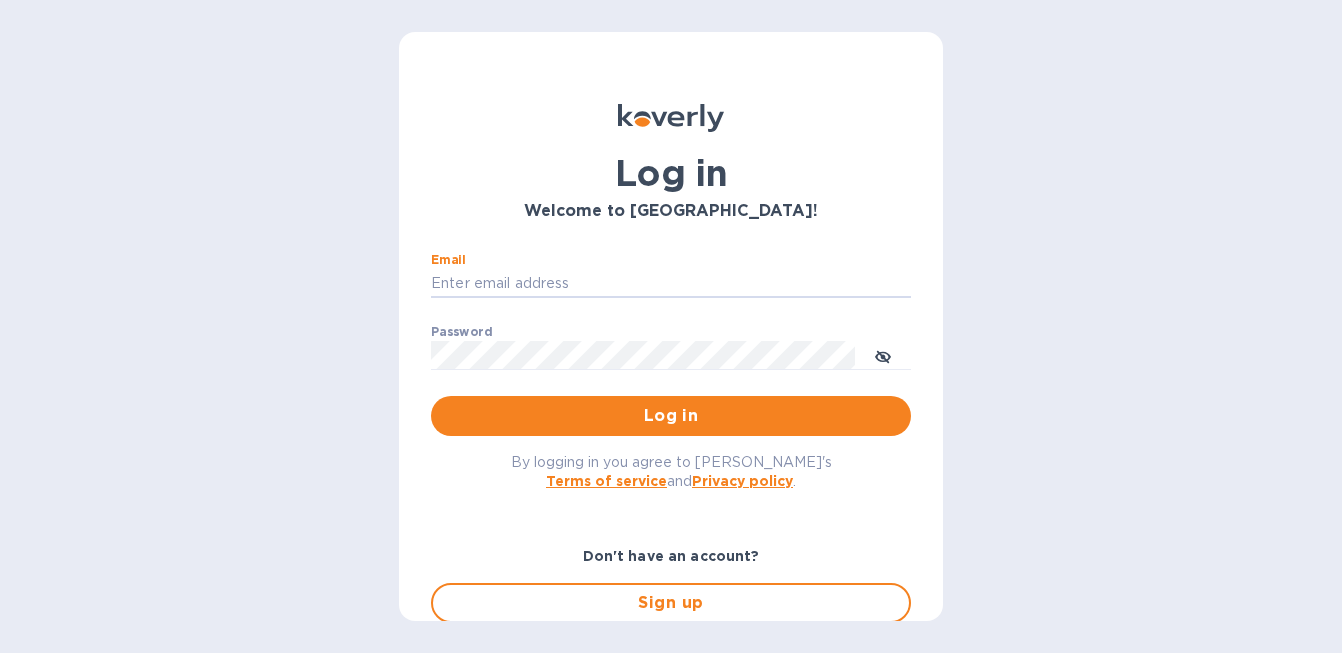 type on "david@wineSF.com" 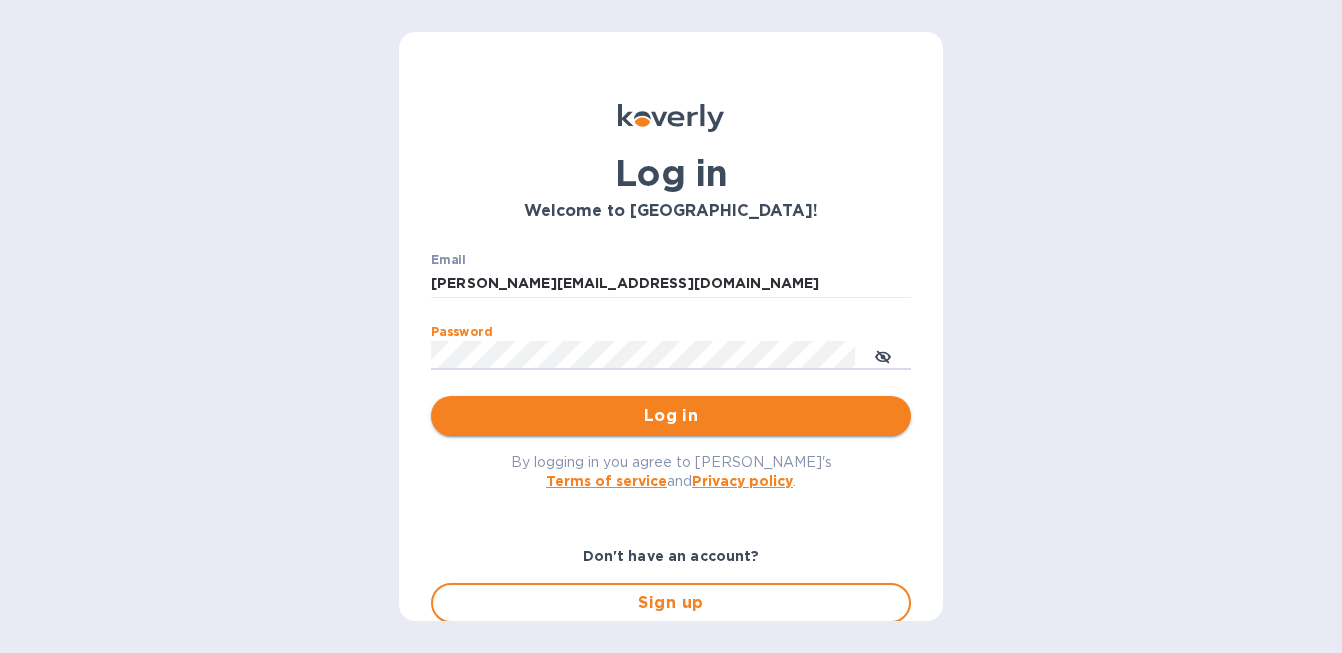 click on "Log in" at bounding box center (671, 416) 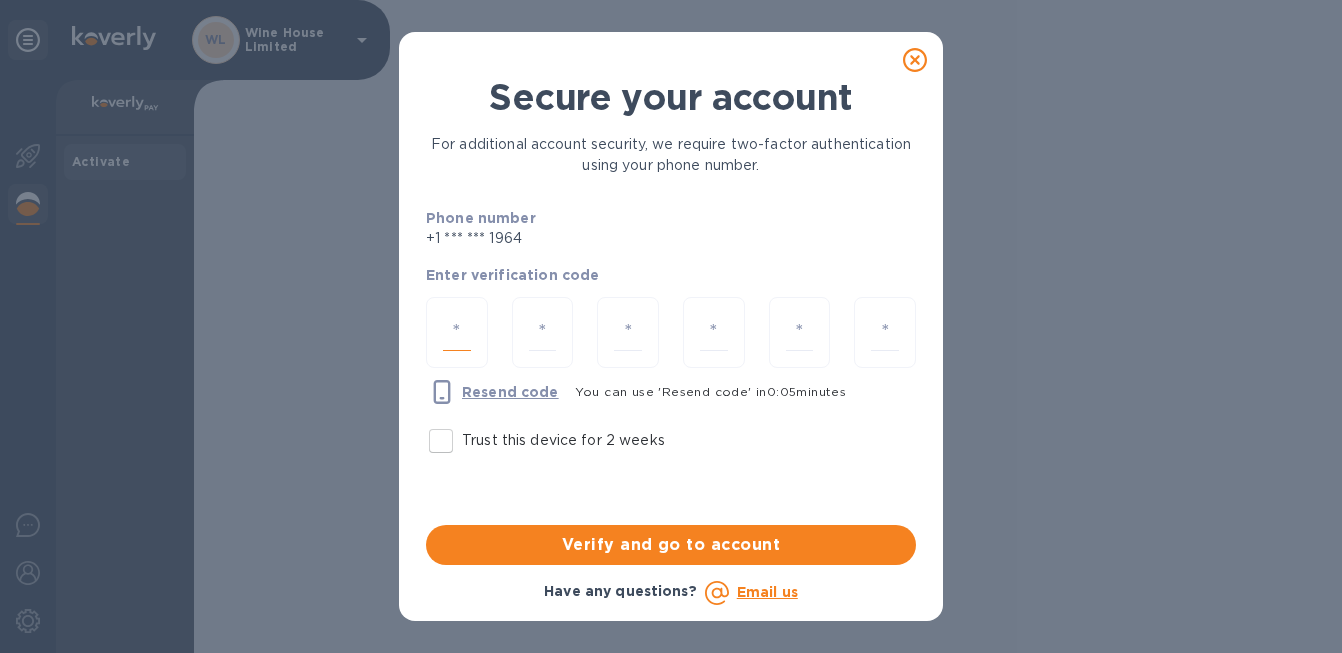 click at bounding box center (457, 332) 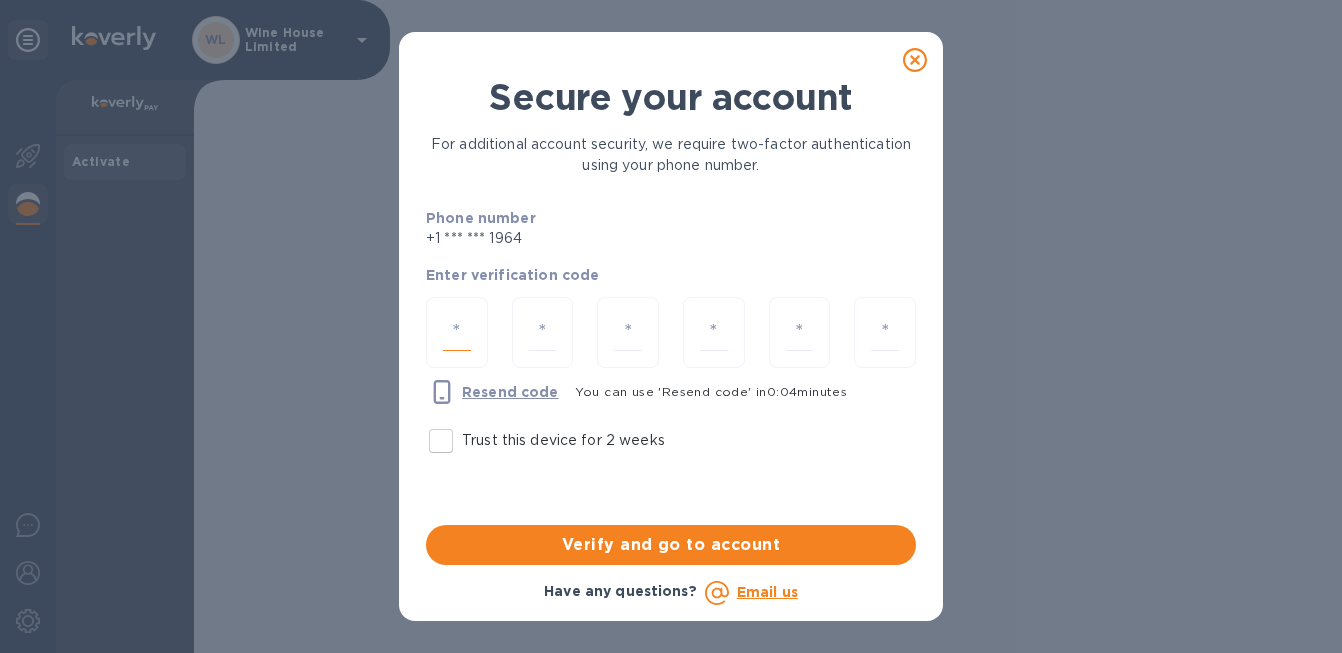 type on "4" 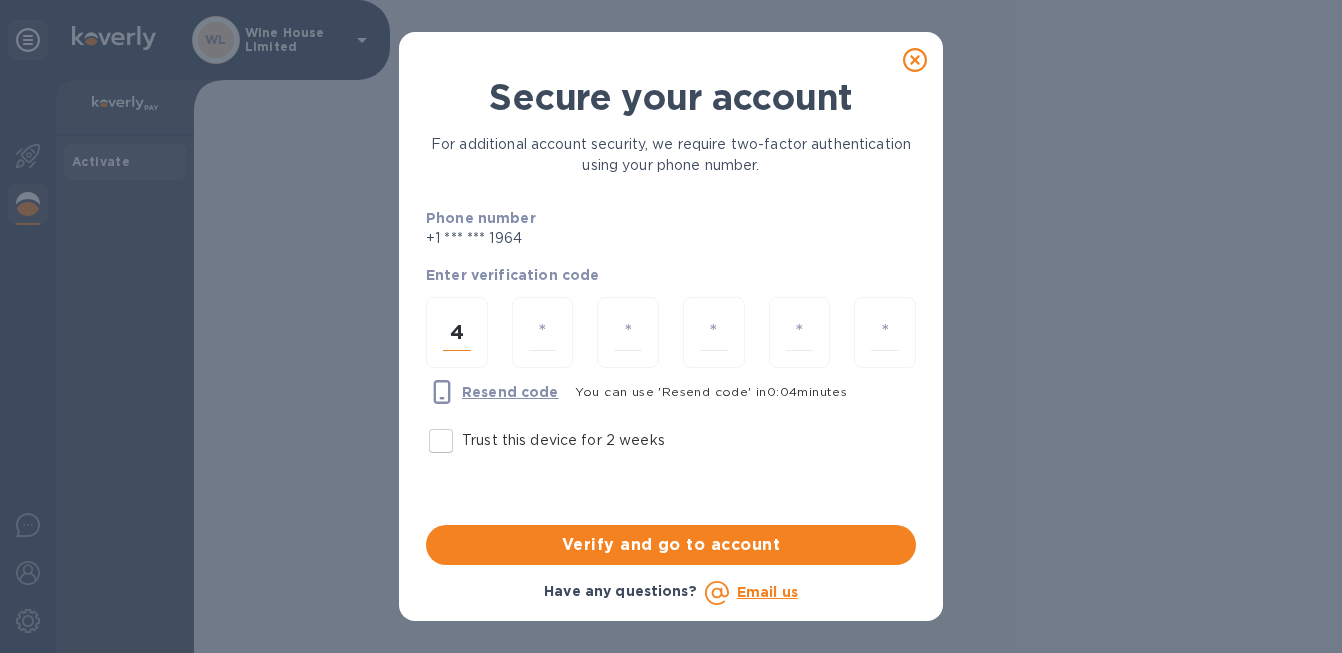 type on "9" 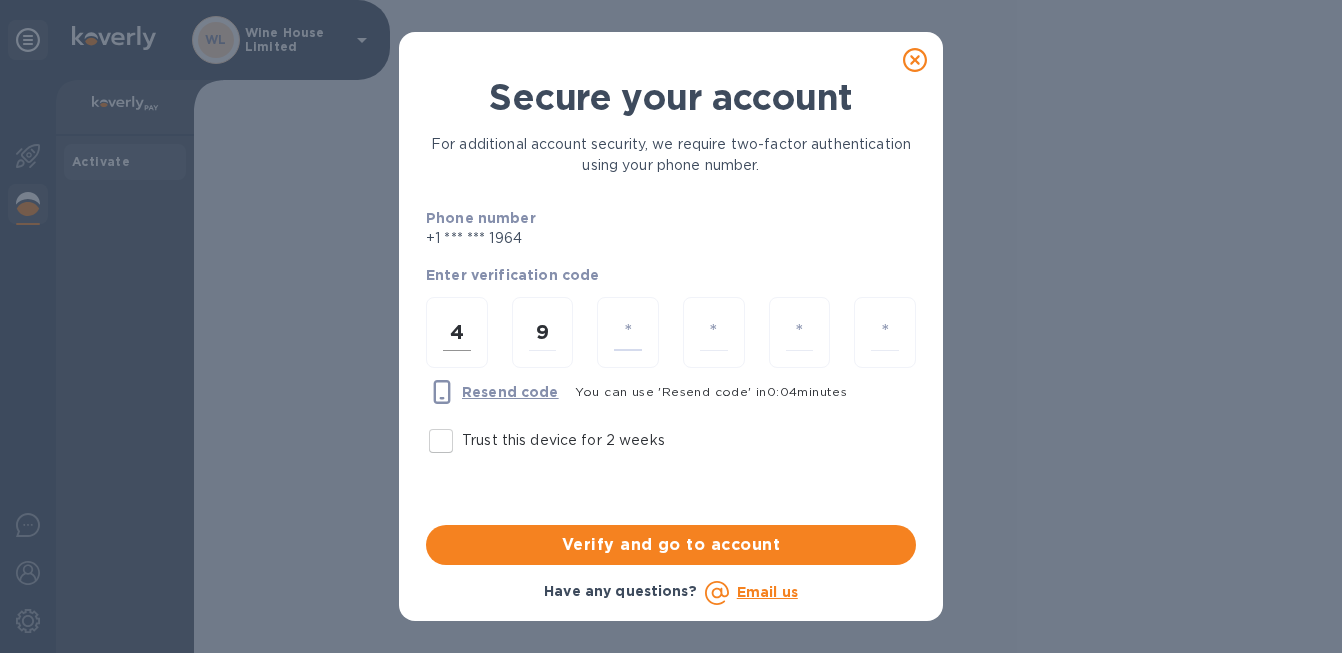 type on "9" 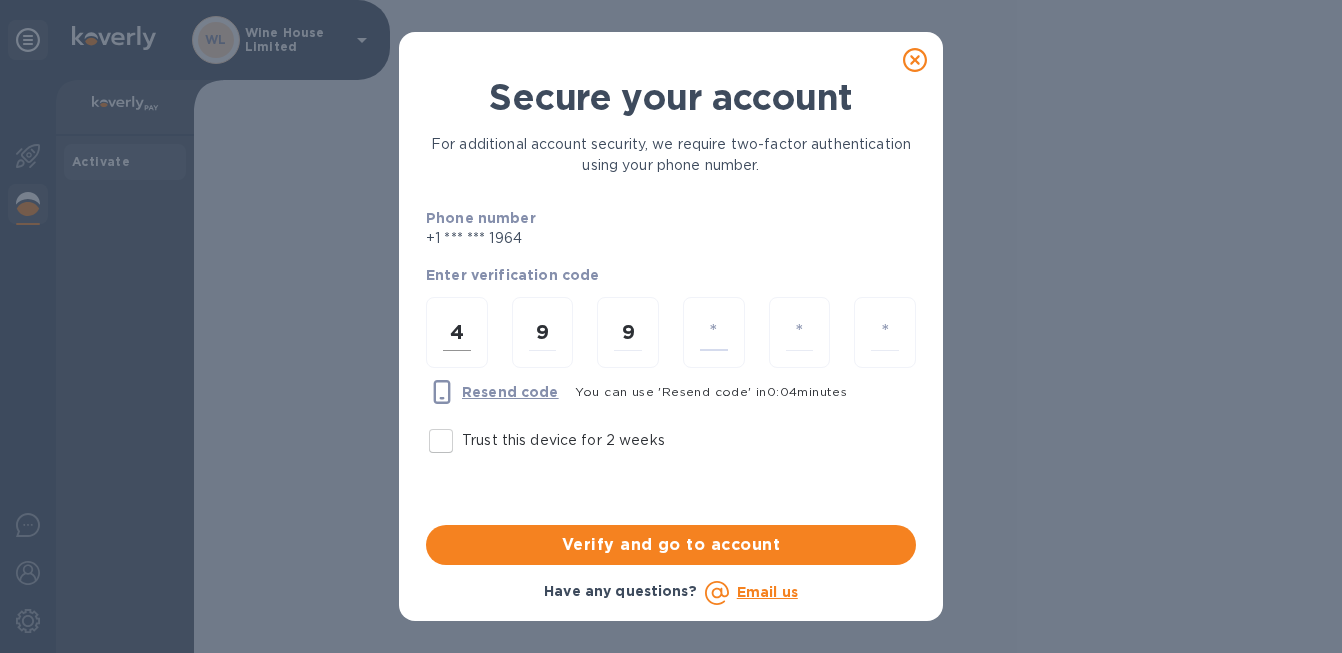 type on "8" 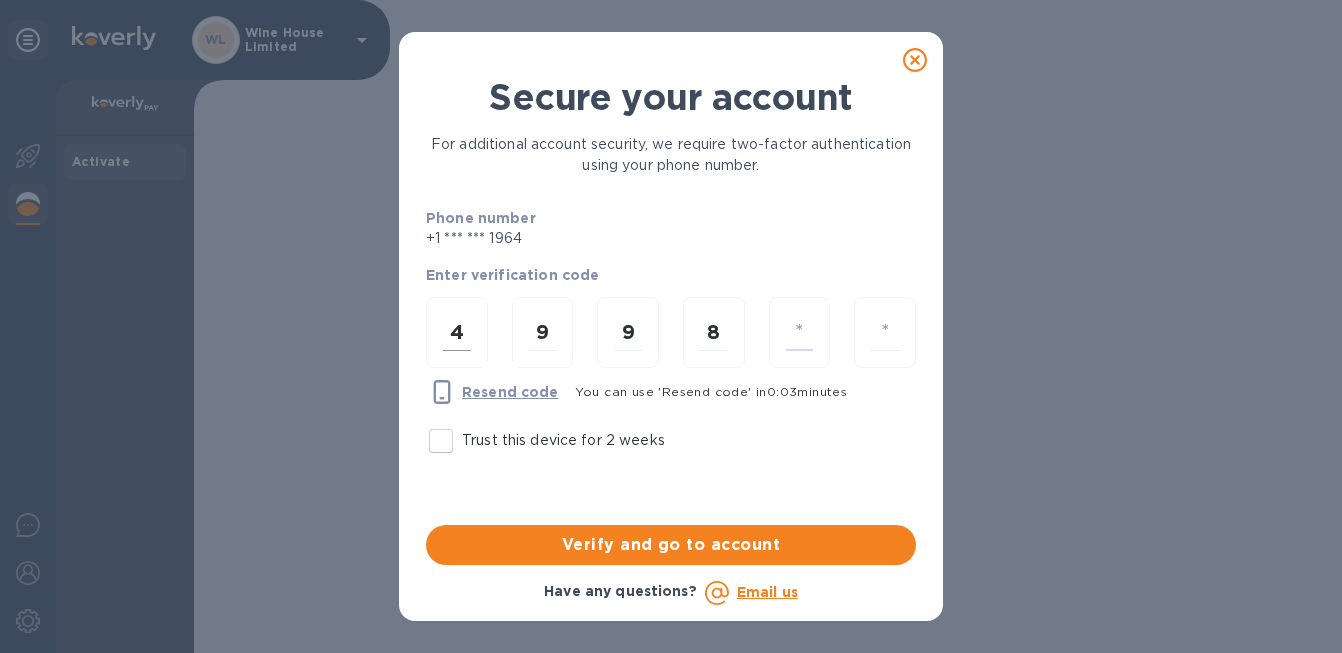 type on "3" 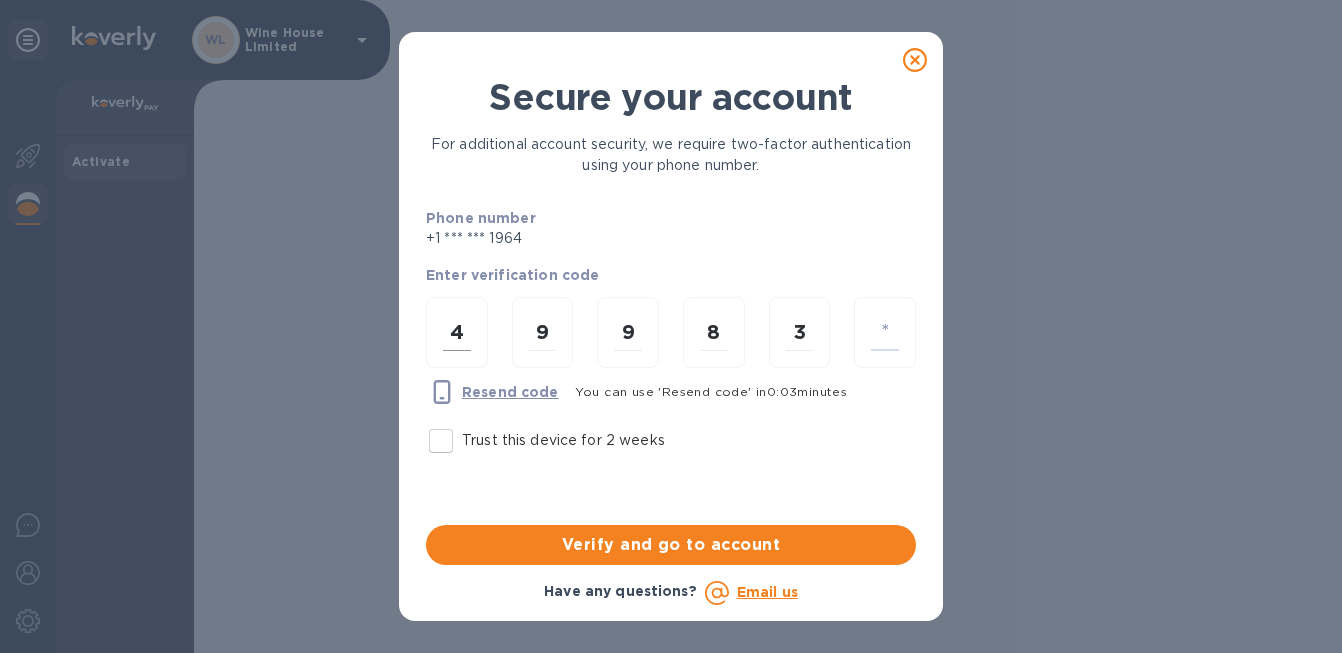 type on "8" 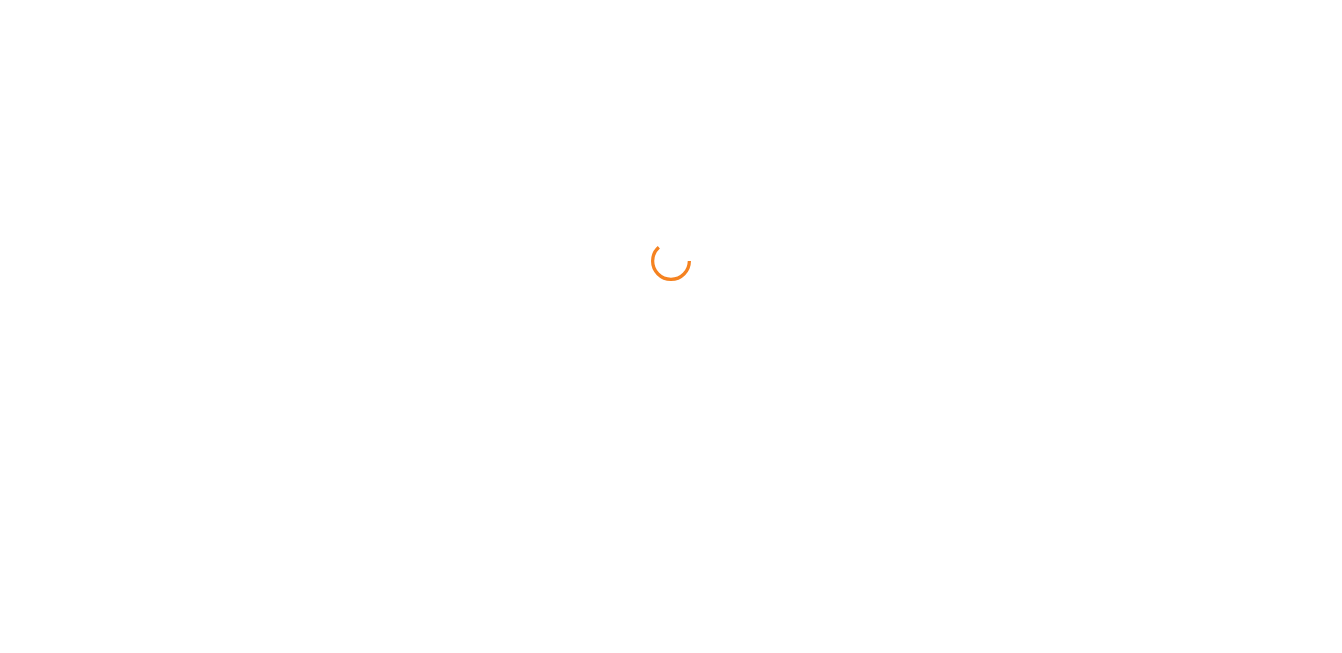 scroll, scrollTop: 0, scrollLeft: 0, axis: both 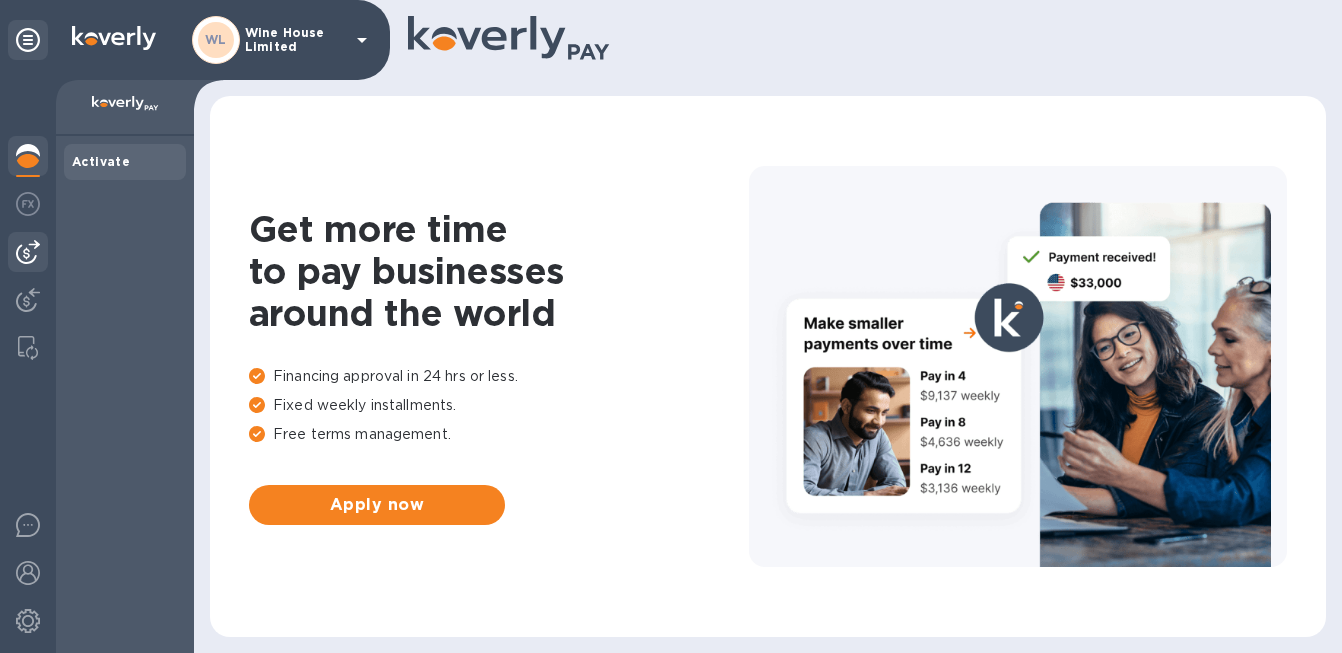 click at bounding box center (28, 252) 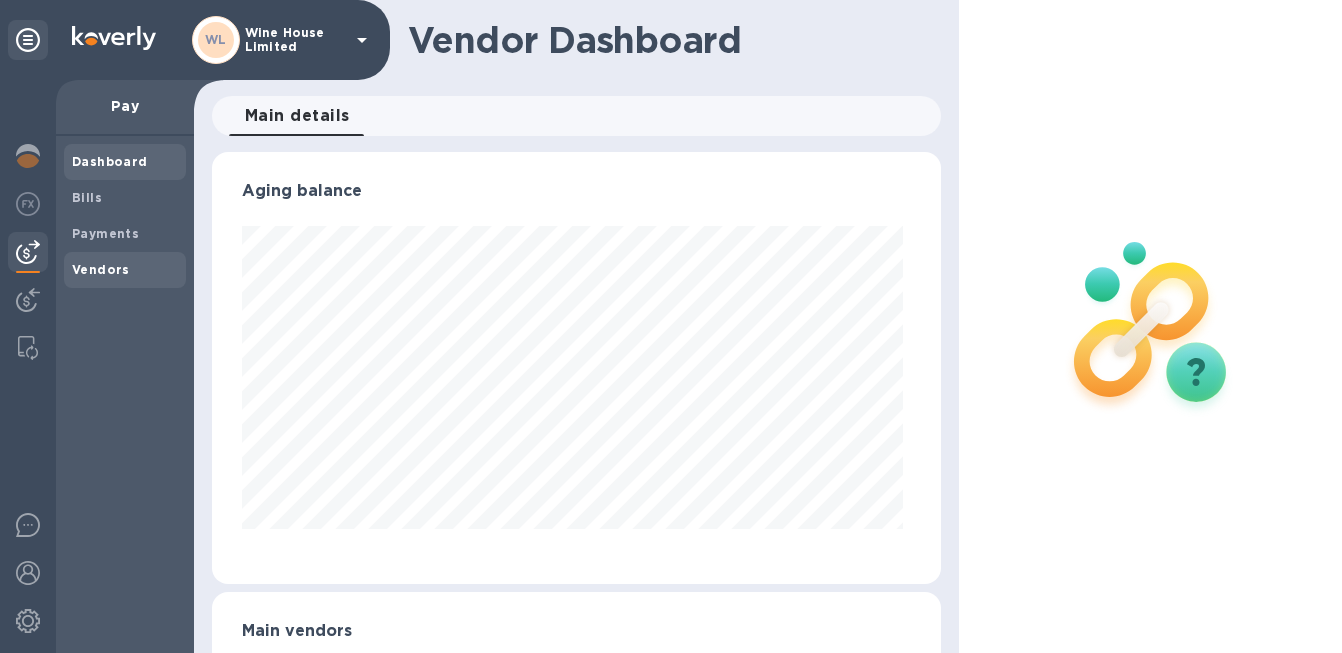 scroll, scrollTop: 999568, scrollLeft: 999278, axis: both 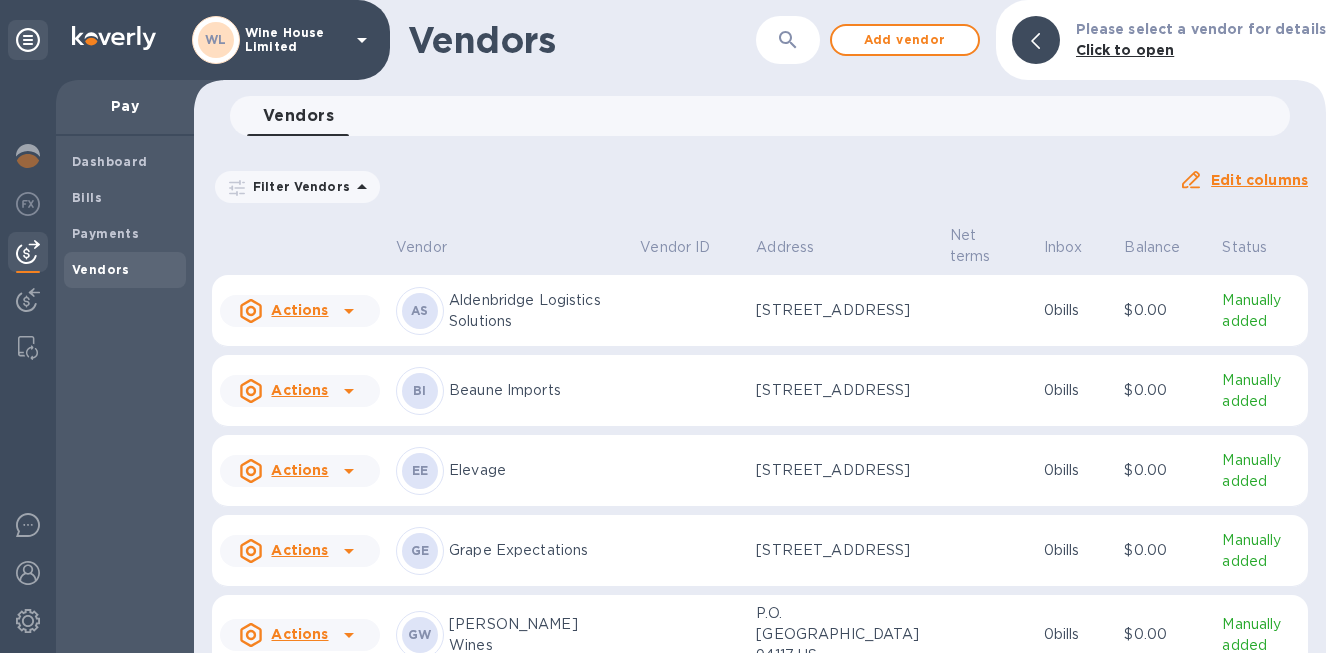 click on "Filter Vendors Auto pay:  All" at bounding box center (687, 187) 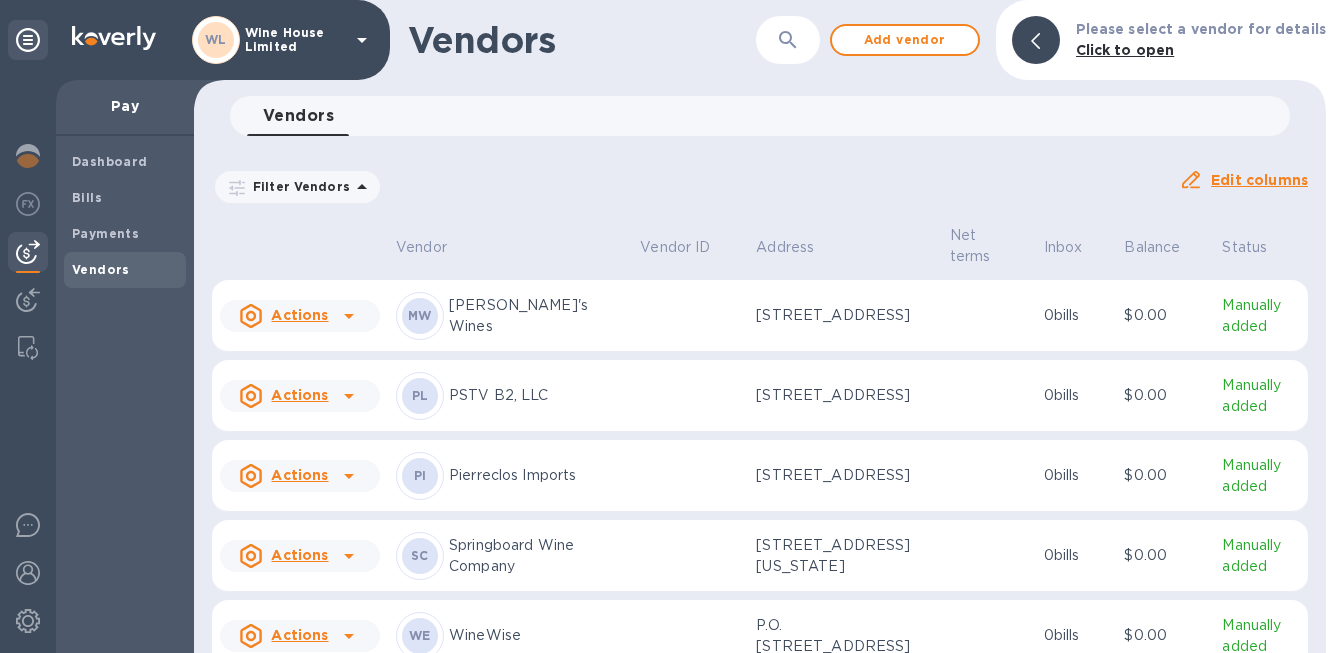 scroll, scrollTop: 666, scrollLeft: 0, axis: vertical 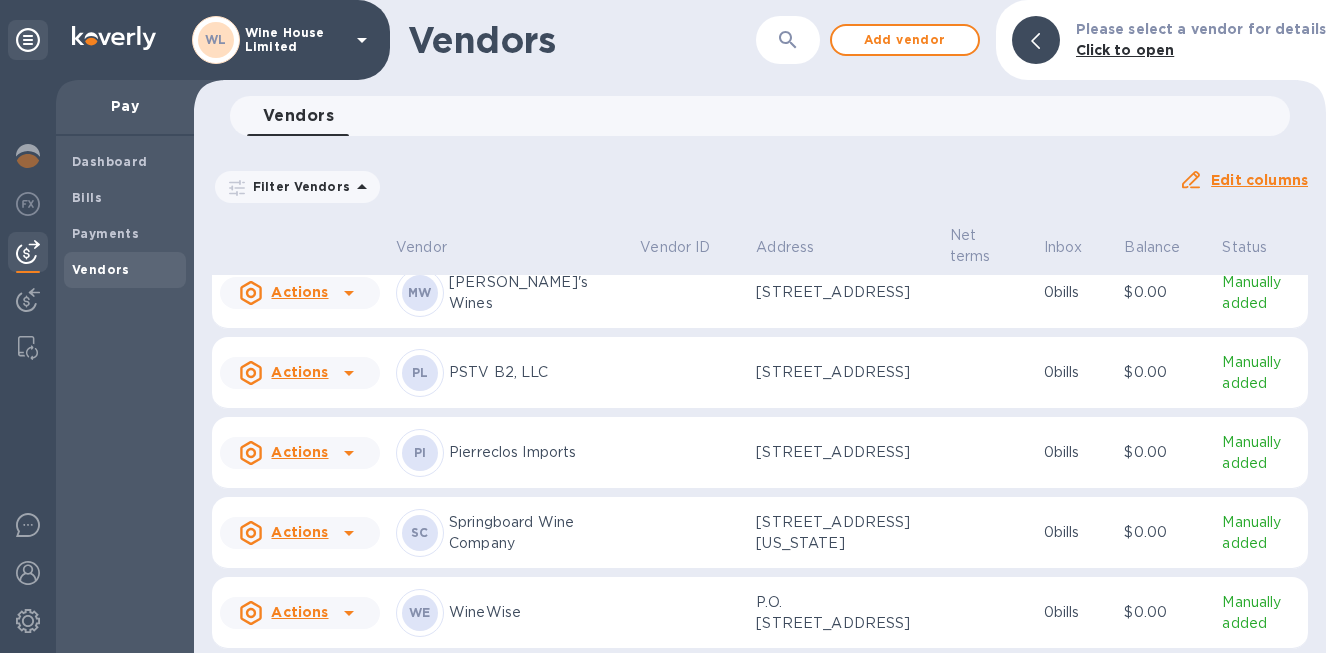 click on "[PERSON_NAME]'s Wines" at bounding box center [536, 293] 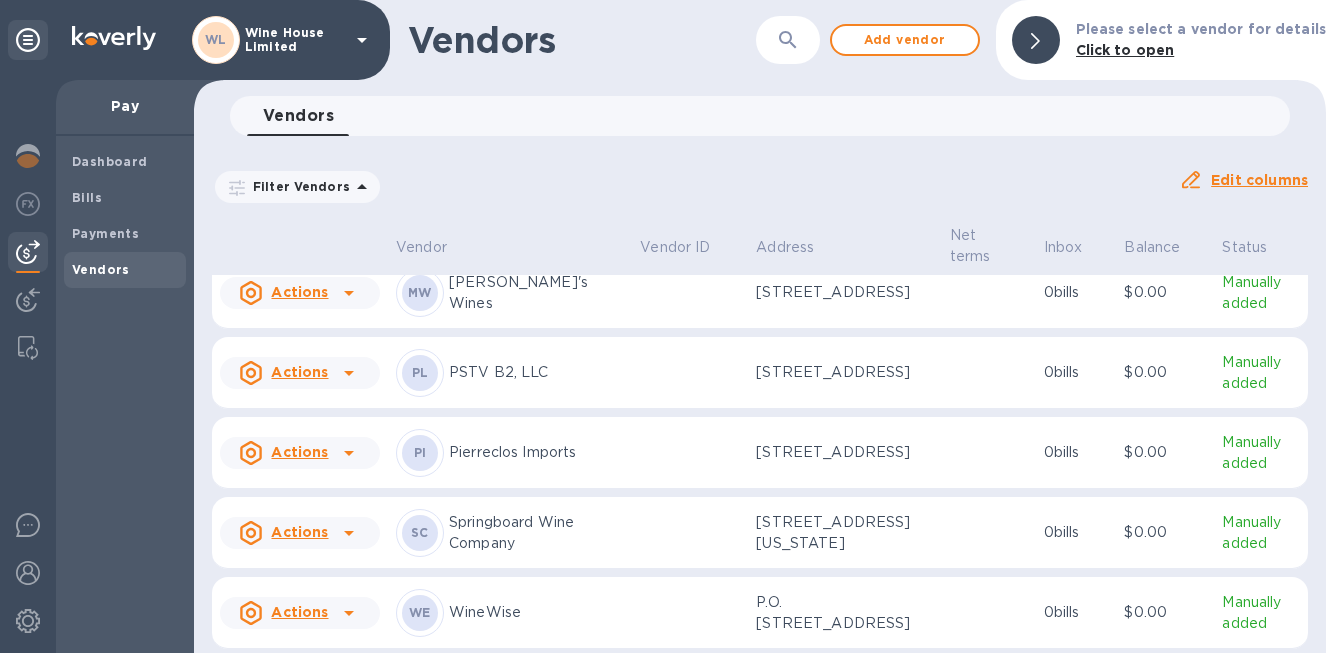 scroll, scrollTop: 855, scrollLeft: 0, axis: vertical 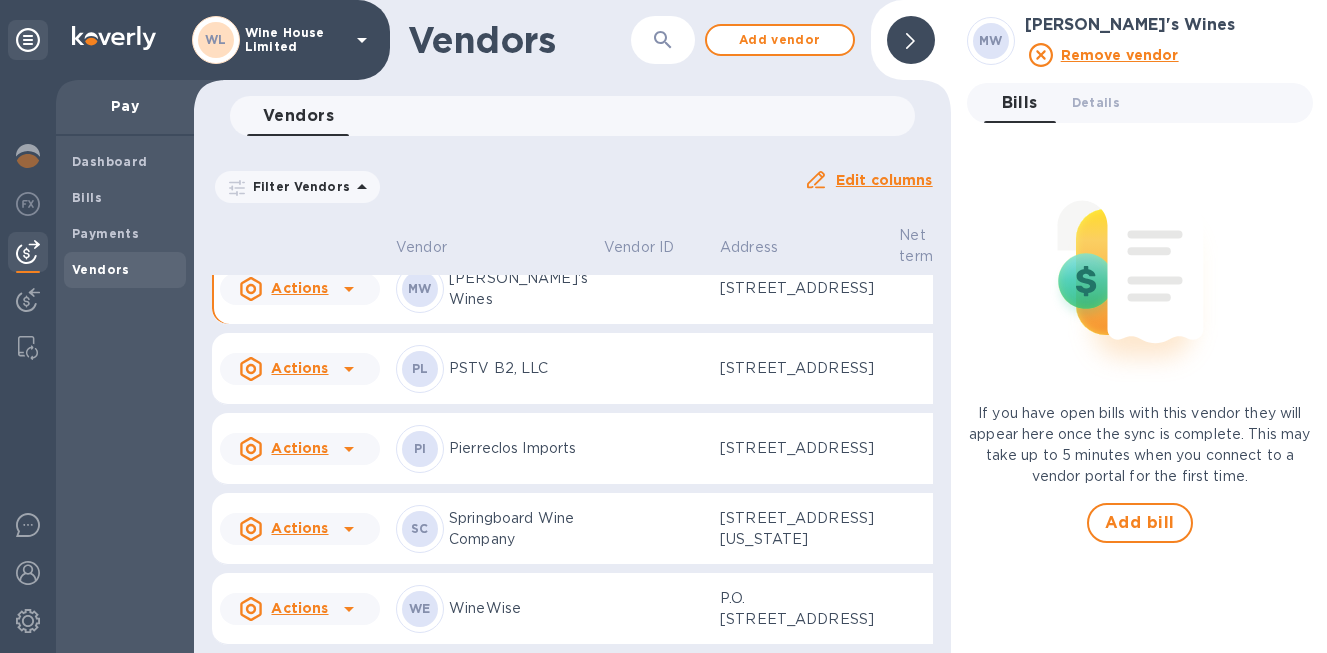 click 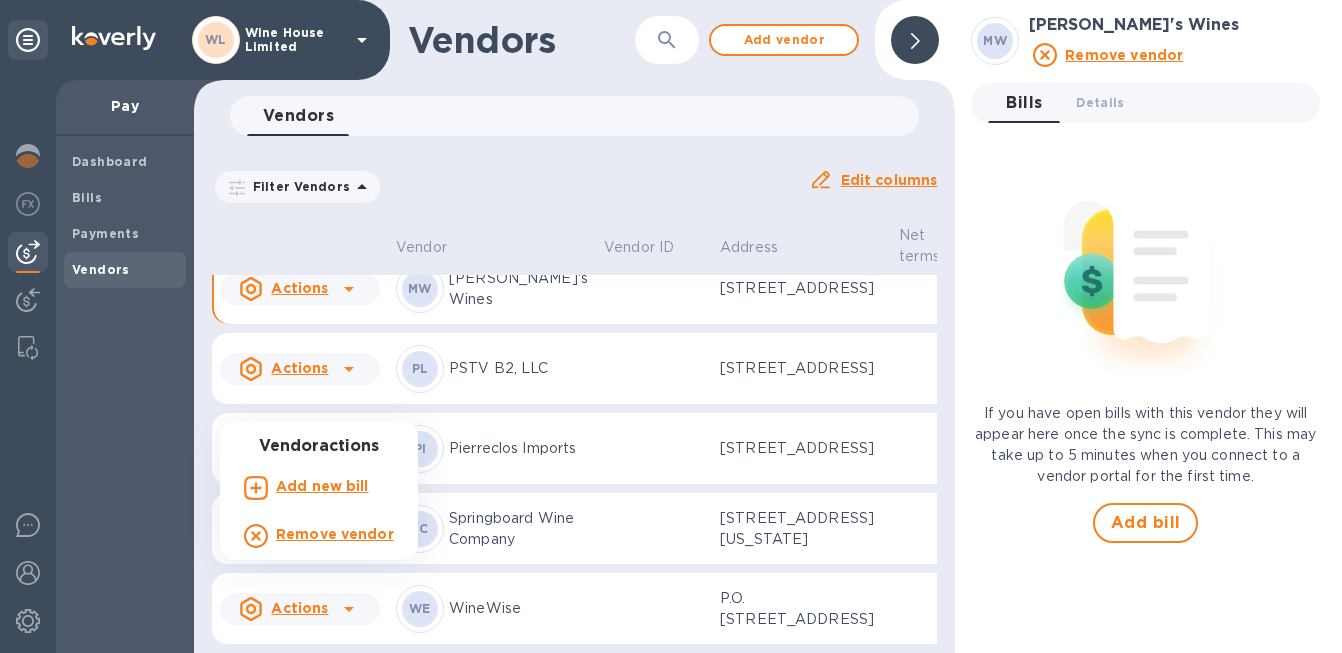 click on "Add new bill" at bounding box center [322, 486] 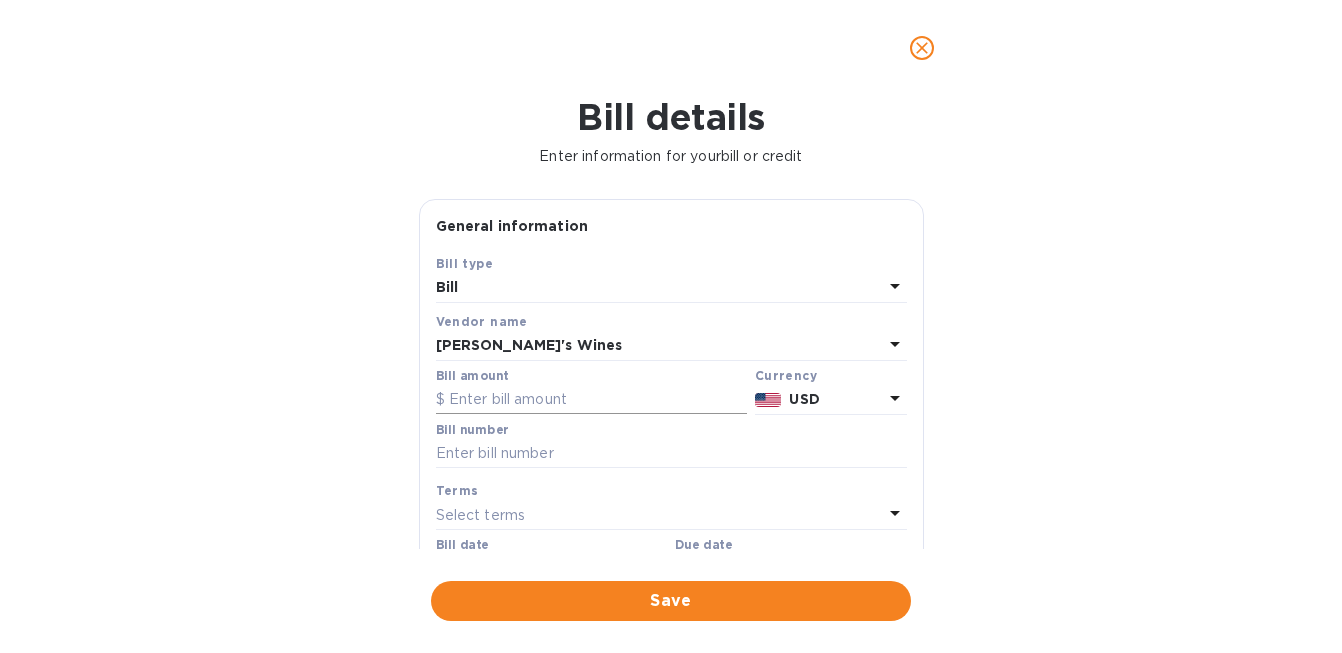click at bounding box center [591, 400] 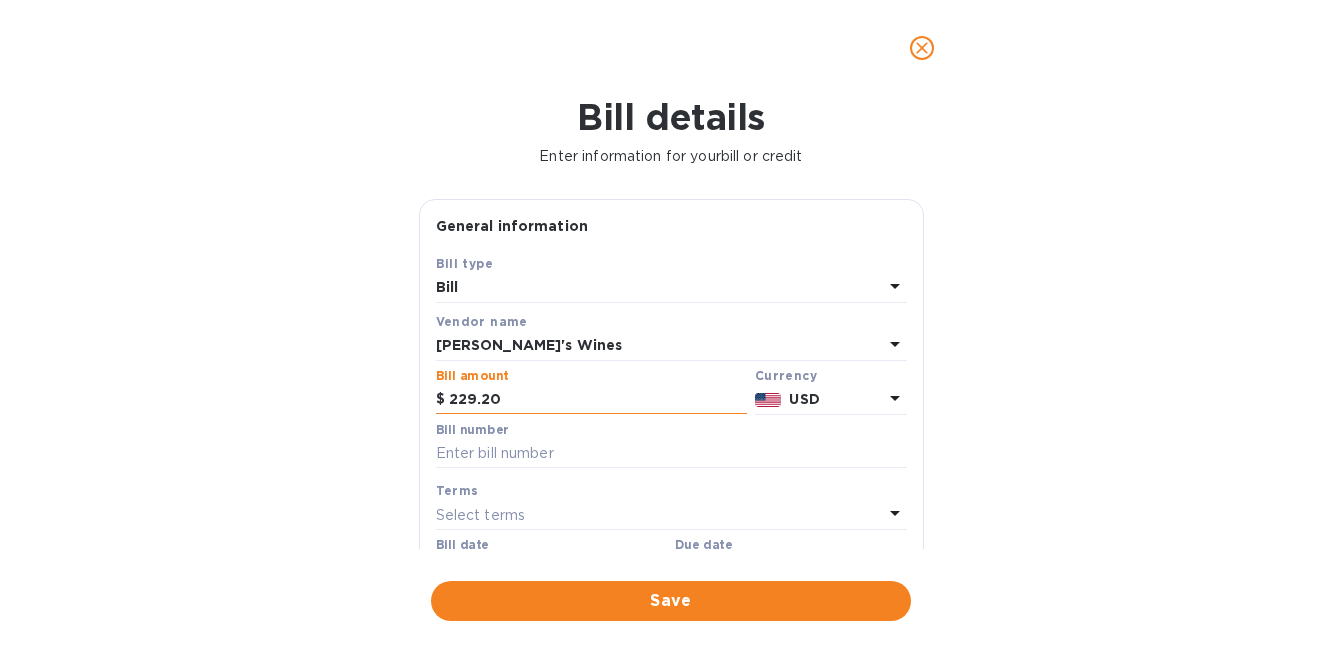 type on "229.20" 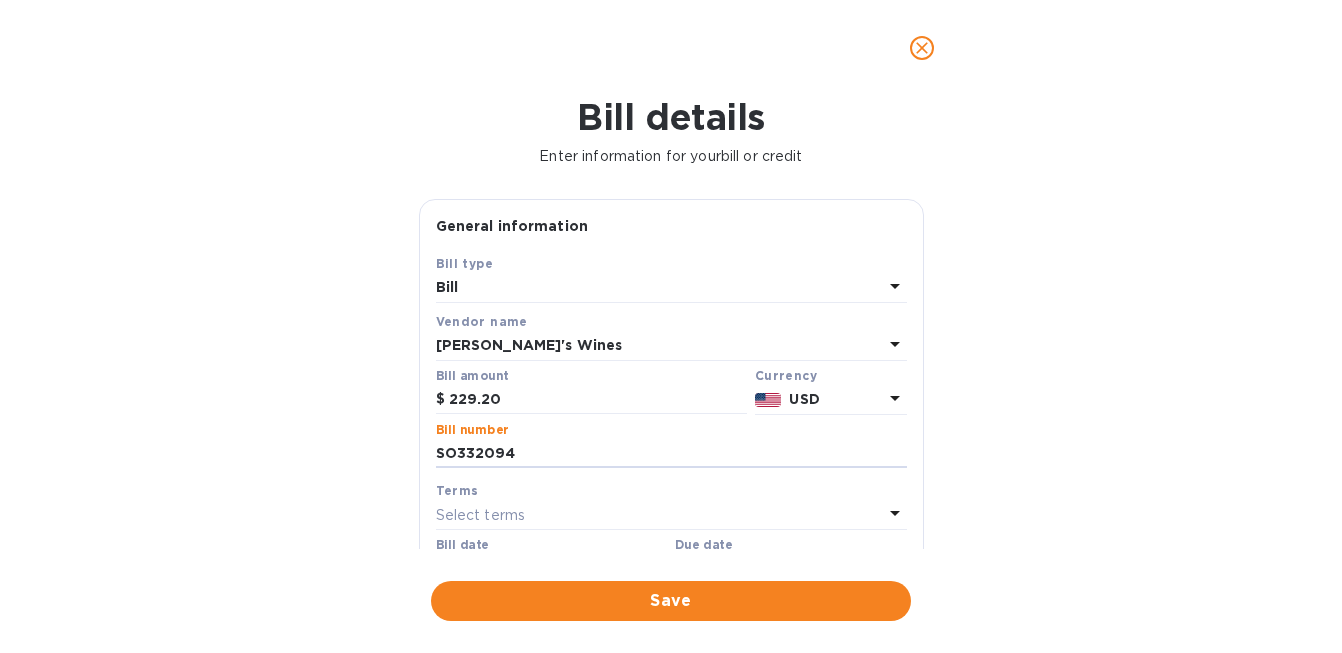 type on "SO332094" 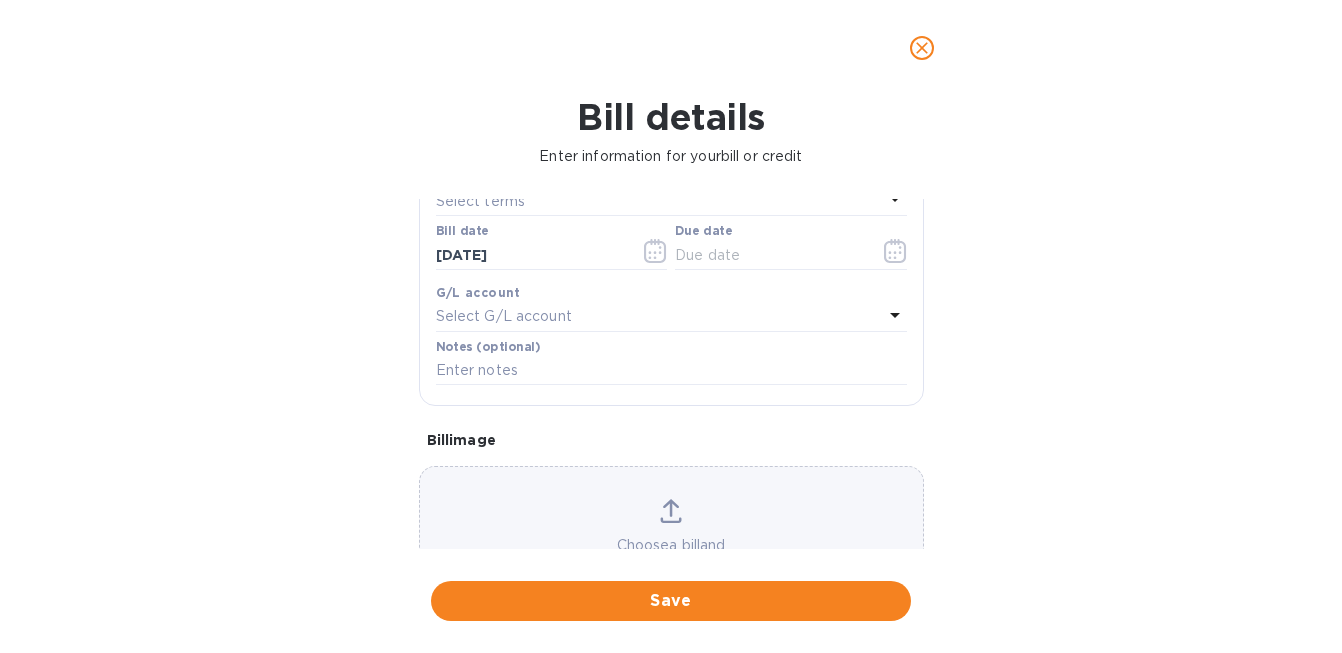 scroll, scrollTop: 316, scrollLeft: 0, axis: vertical 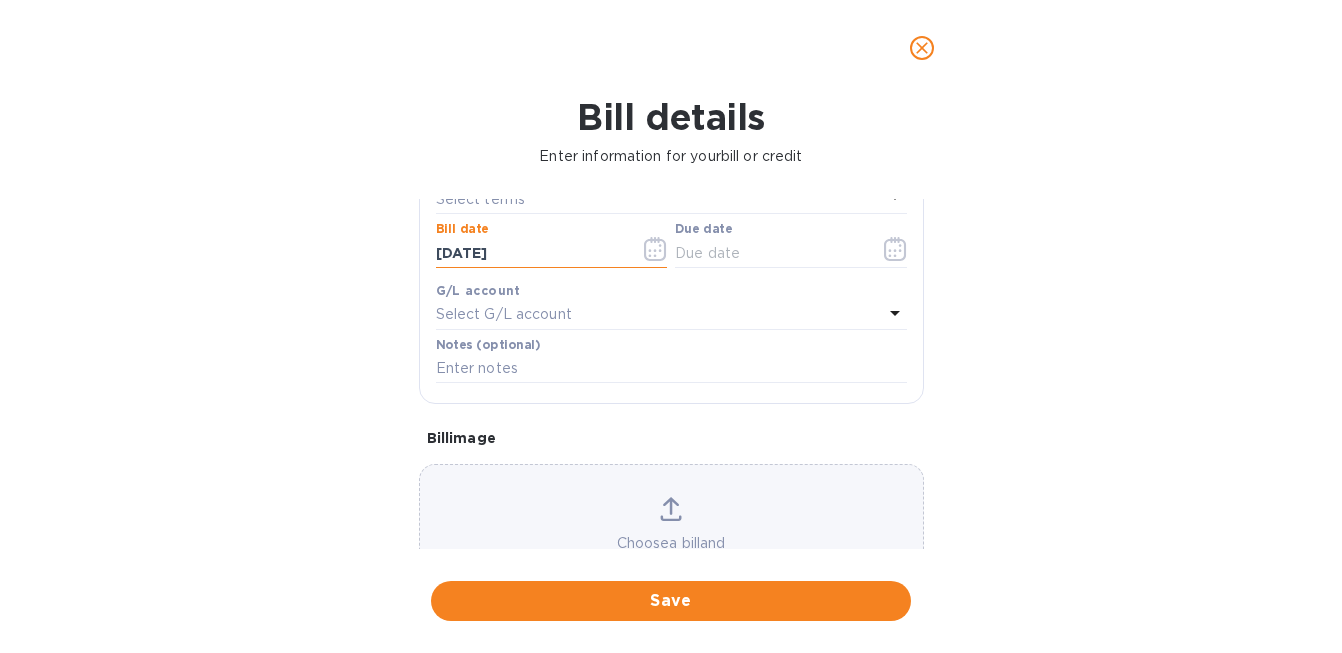click on "[DATE]" at bounding box center (530, 253) 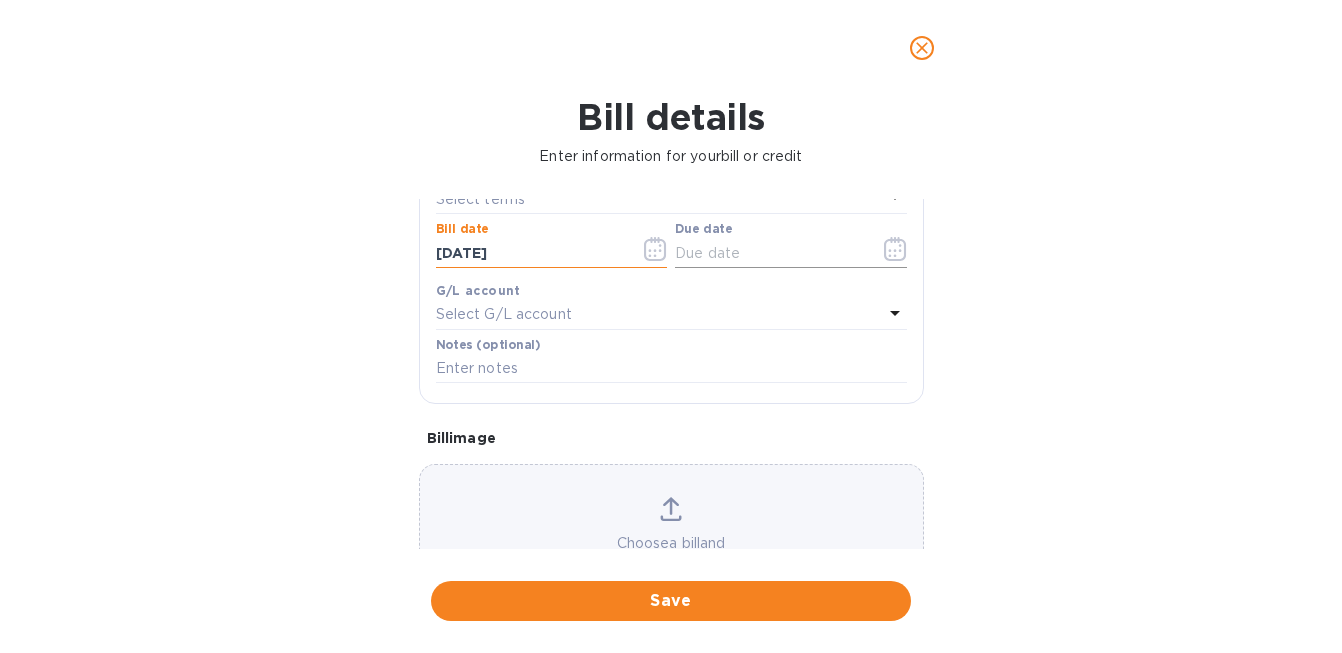 type on "[DATE]" 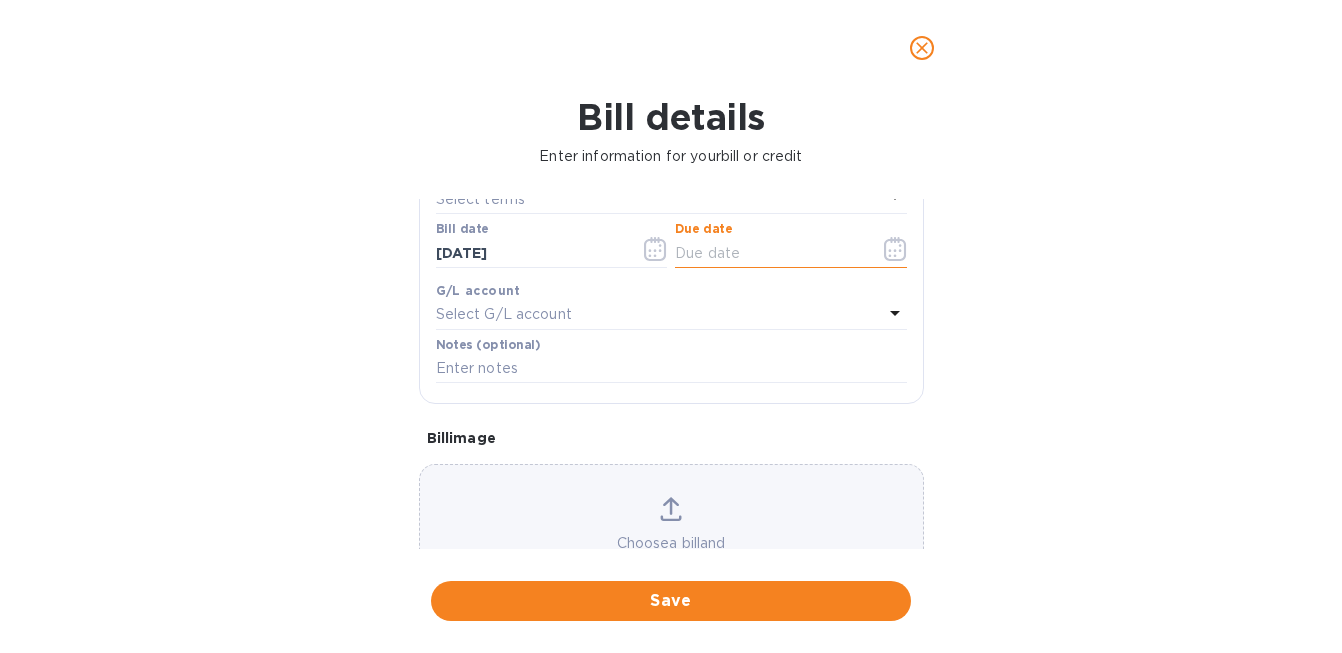 click at bounding box center (769, 253) 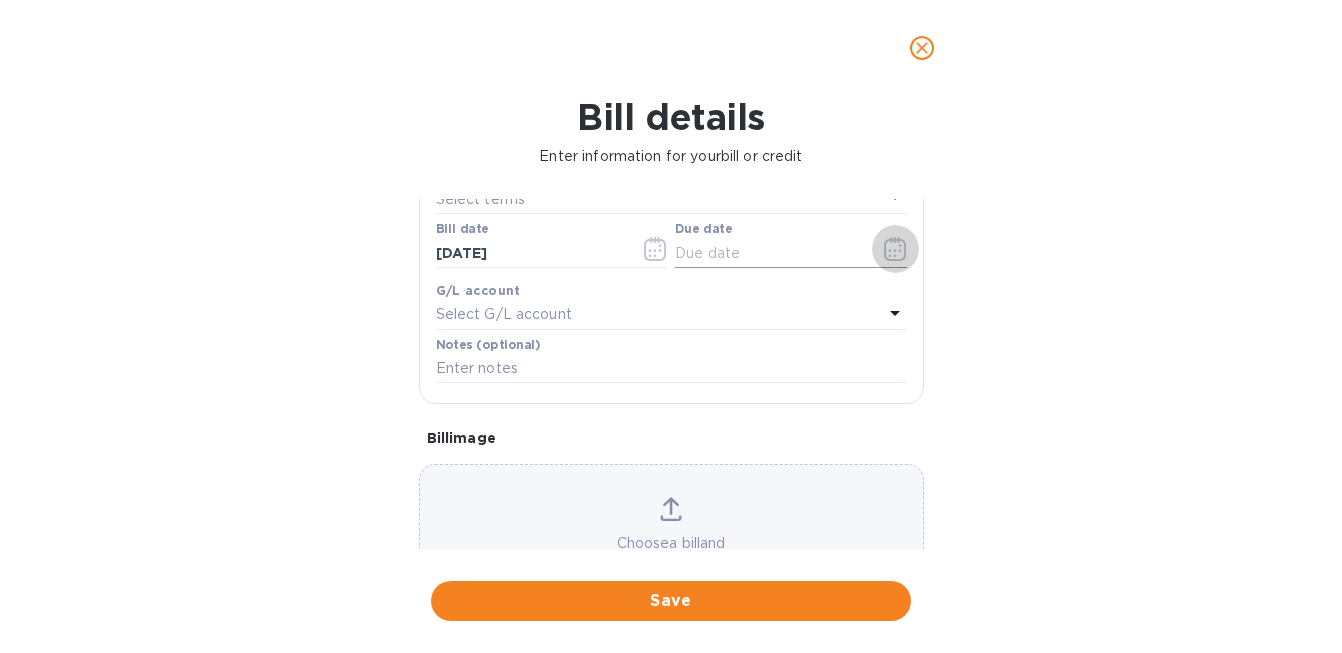 click 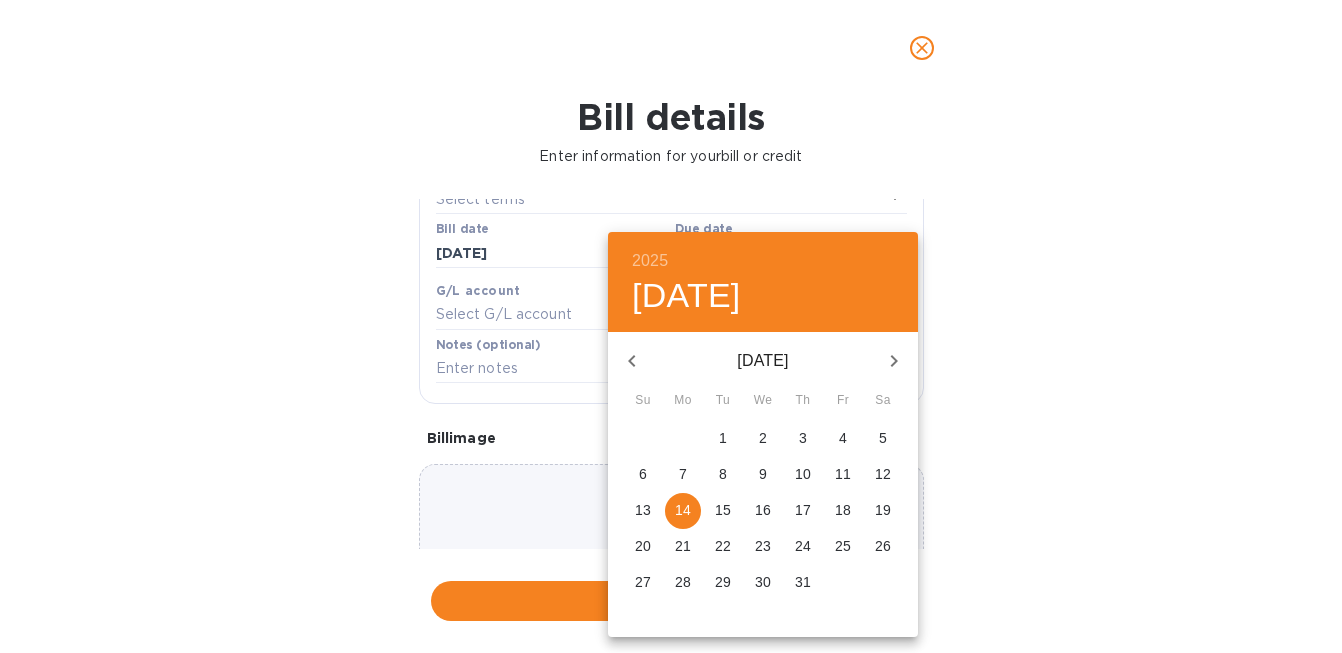 click on "14" at bounding box center (683, 510) 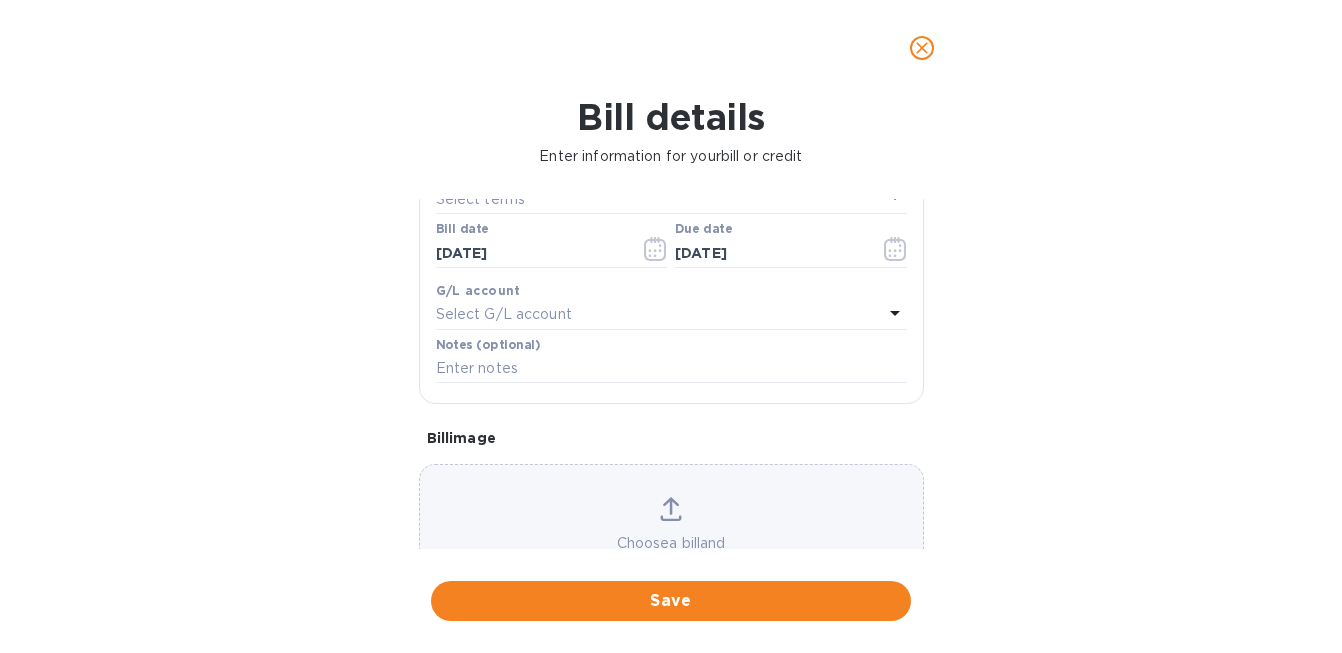 click on "Bill details Enter information for your  bill or credit General information Save Bill type Bill Vendor name [PERSON_NAME]'s Wines Bill amount $ 229.20 Currency USD Bill number SO332094   Terms Select terms Bill date [DATE]   Due date [DATE]   G/L account Select G/L account Notes (optional)   Bill  image Choose  a bill  and   drag it here Save" at bounding box center [671, 374] 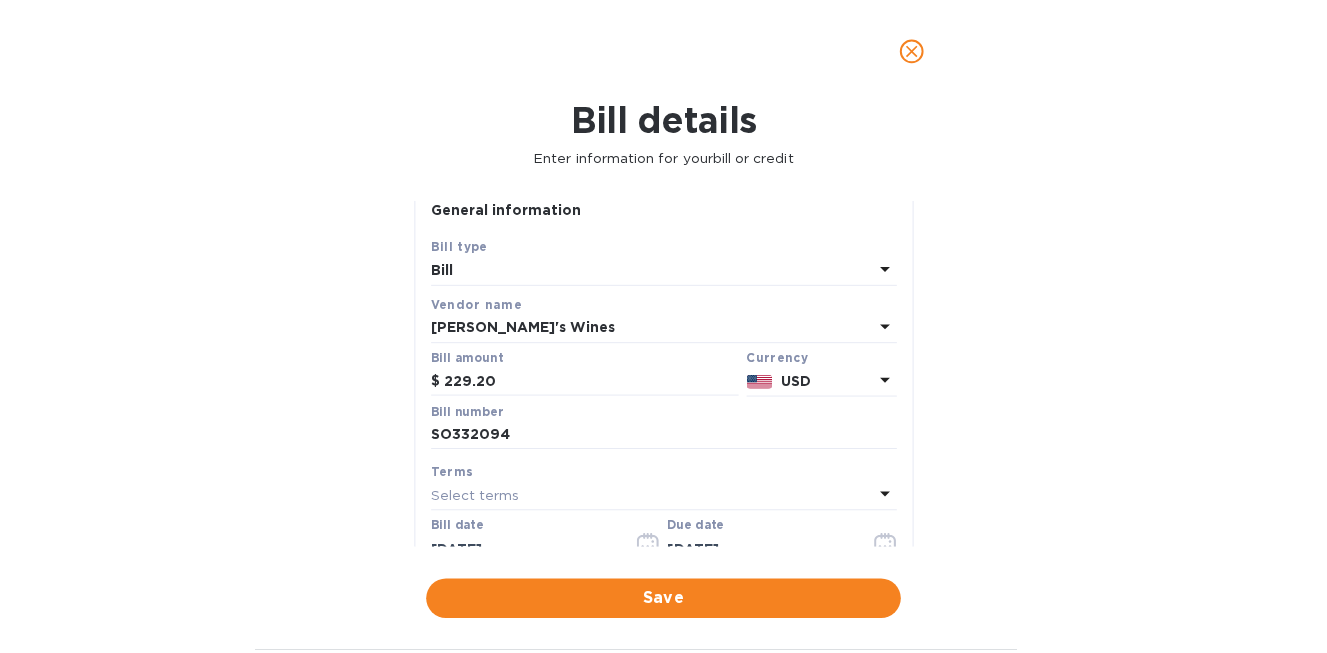 scroll, scrollTop: 402, scrollLeft: 0, axis: vertical 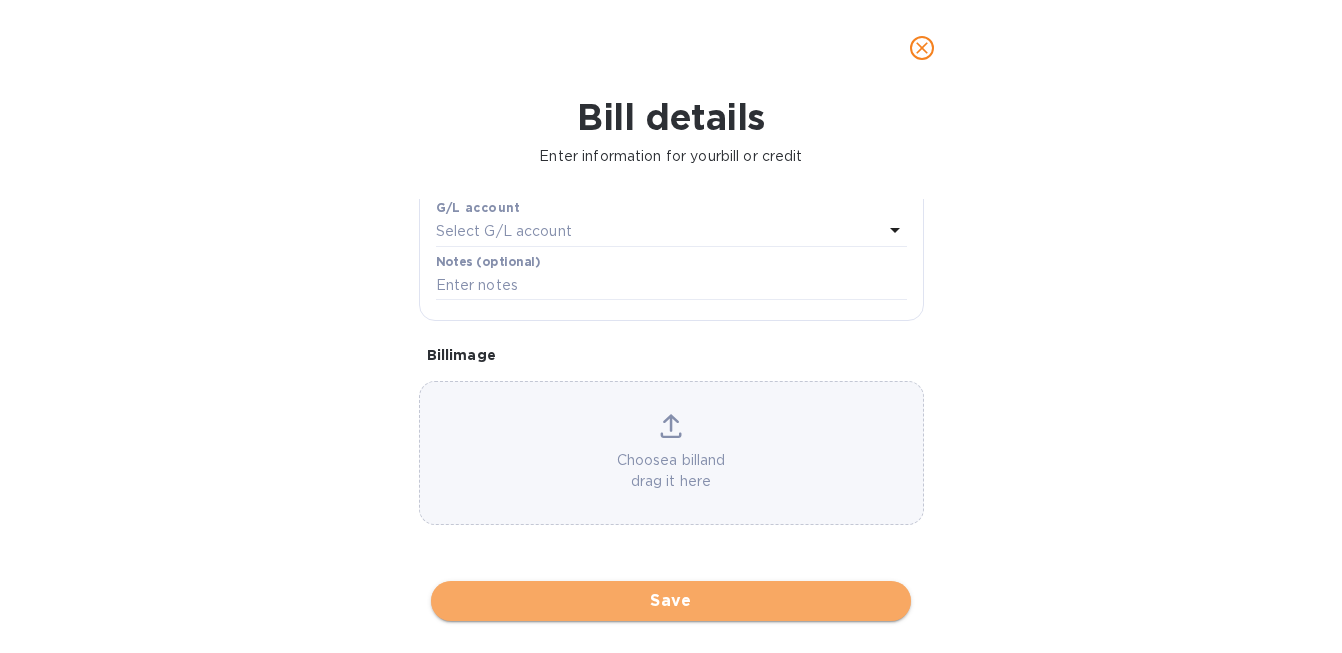 click on "Save" at bounding box center [671, 601] 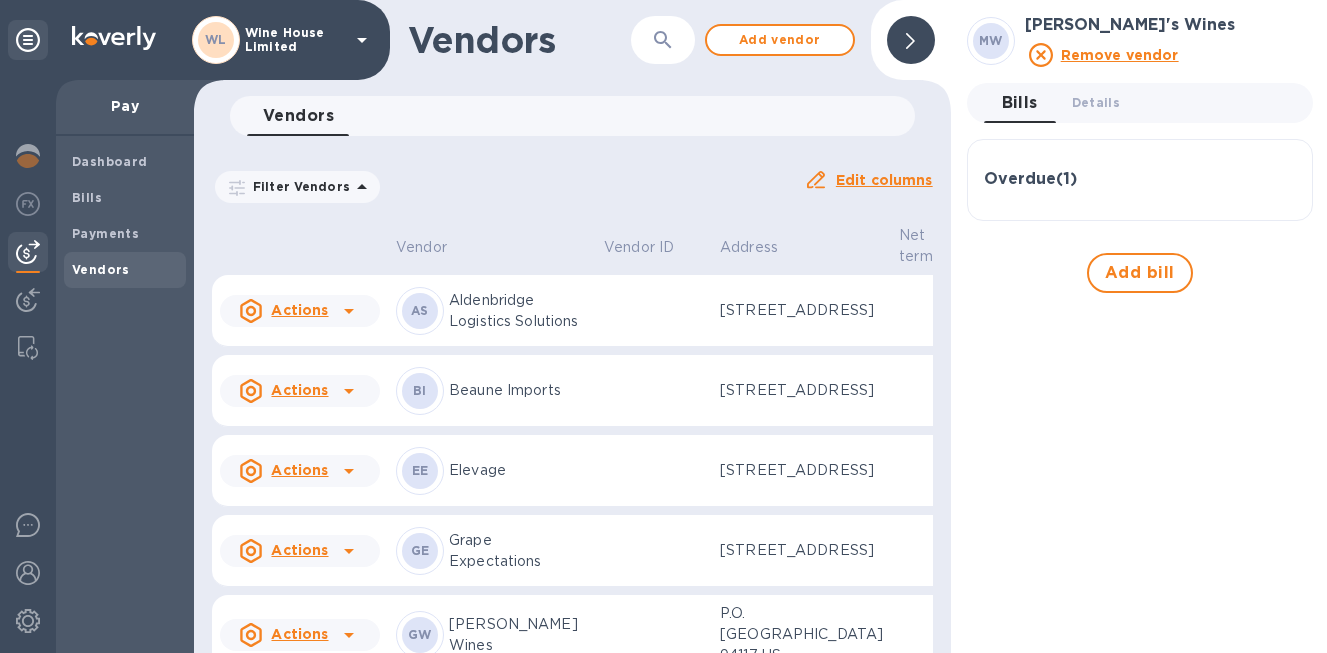 scroll, scrollTop: 0, scrollLeft: 0, axis: both 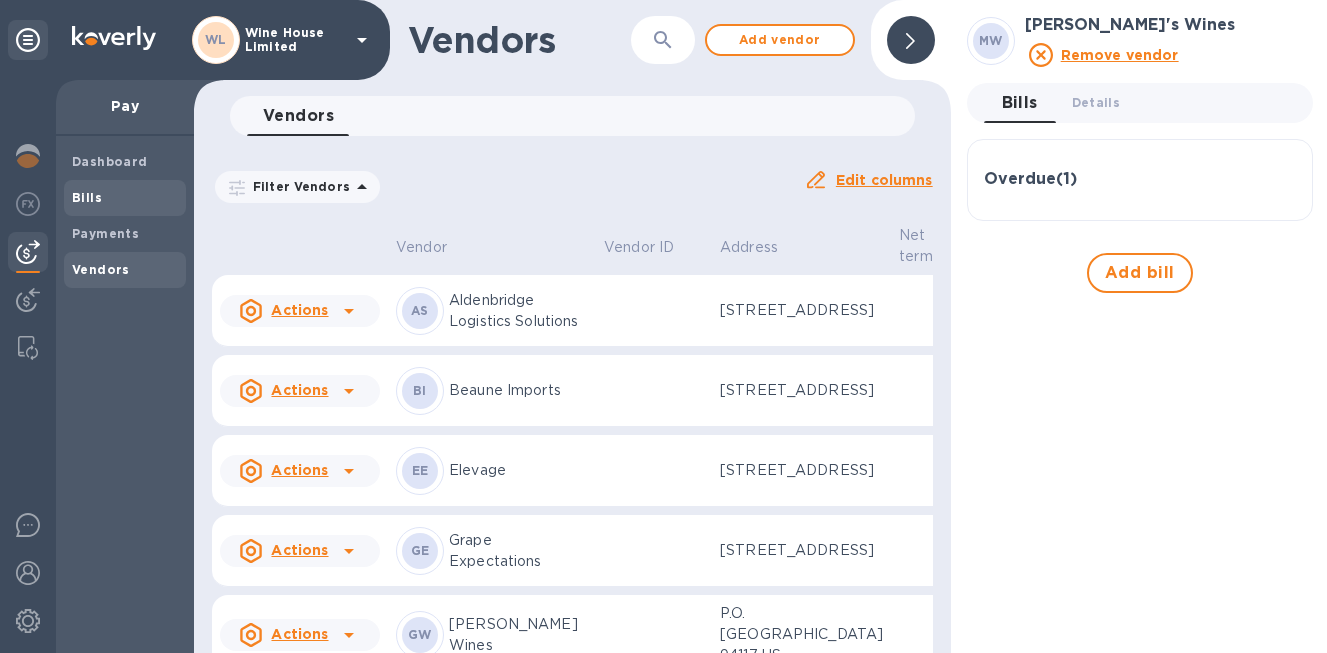 click on "Bills" at bounding box center (87, 197) 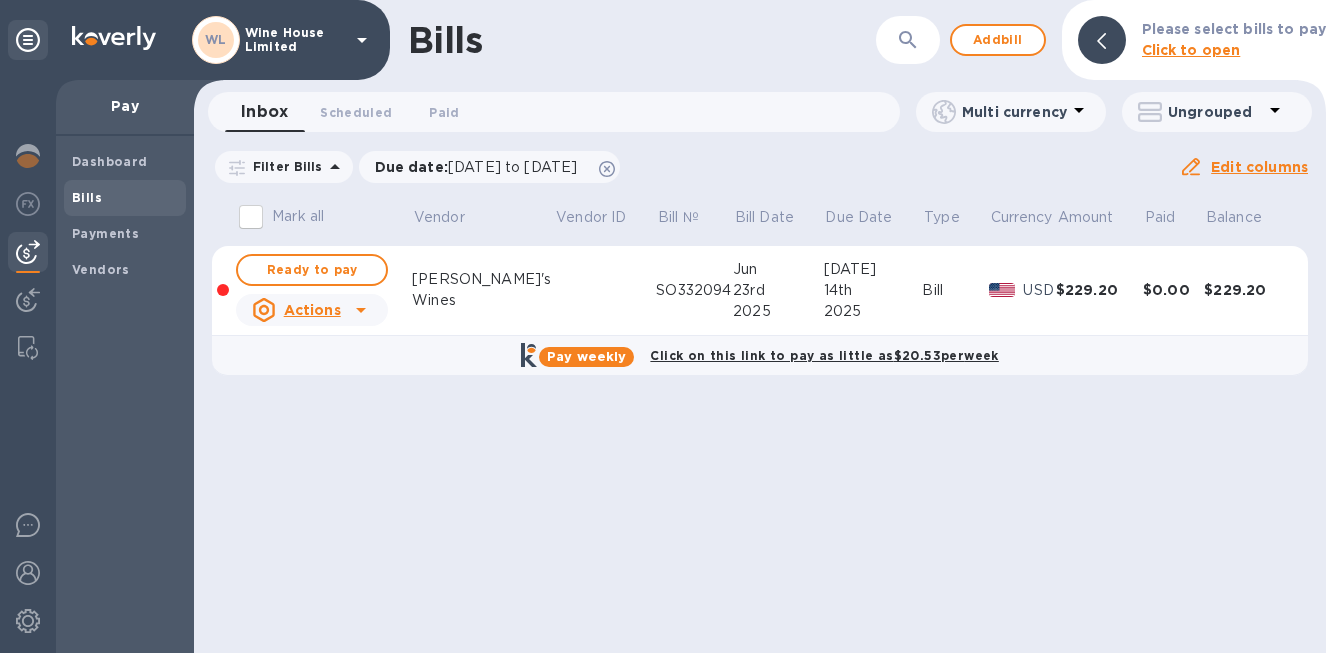 click 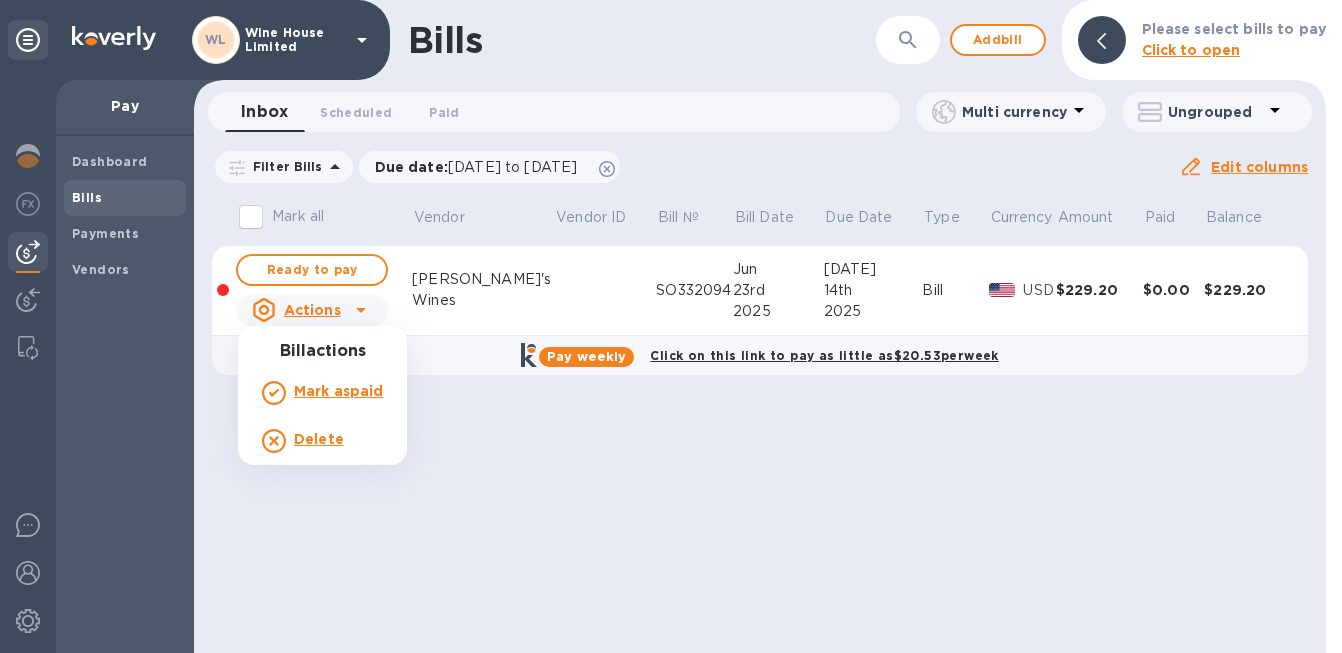 click at bounding box center [671, 326] 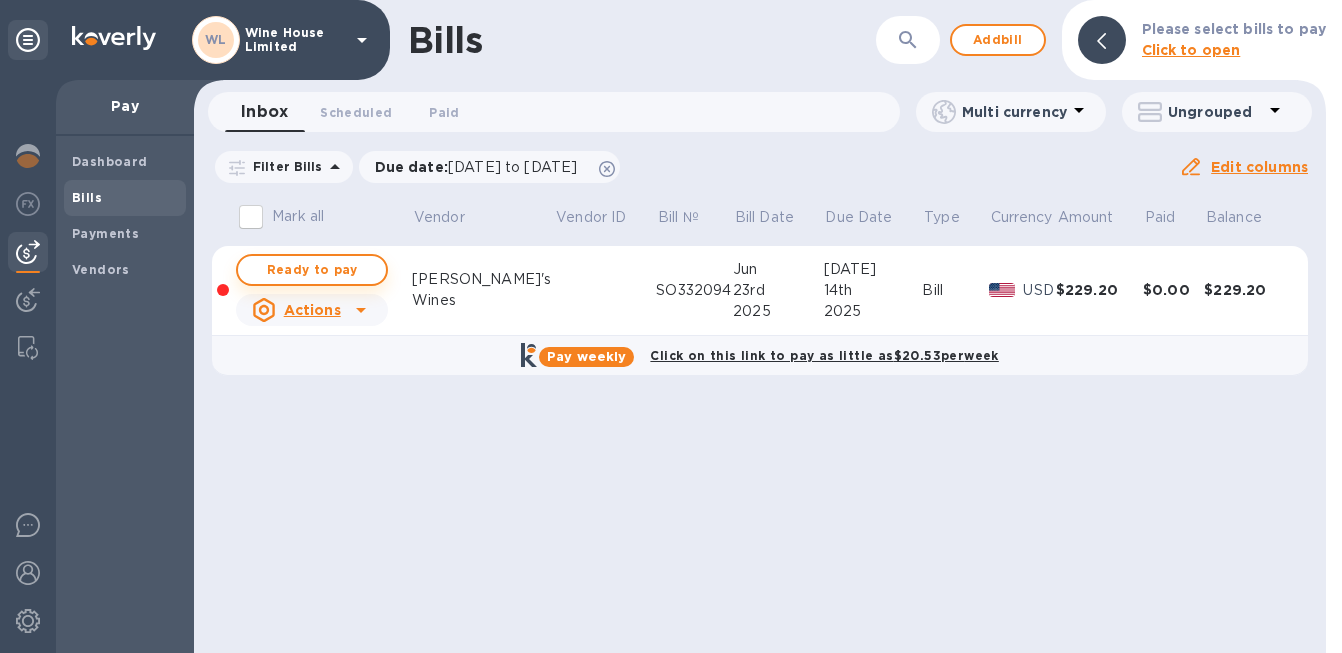 click on "Ready to pay" at bounding box center (312, 270) 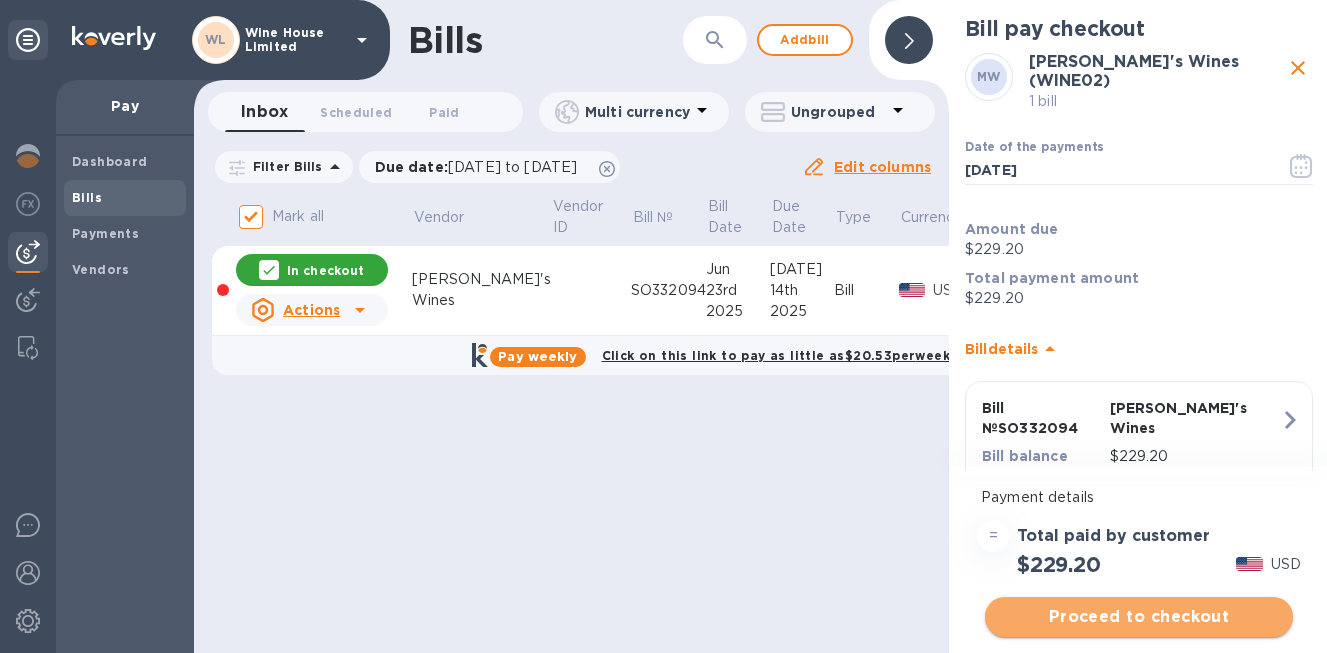 click on "Proceed to checkout" at bounding box center (1139, 617) 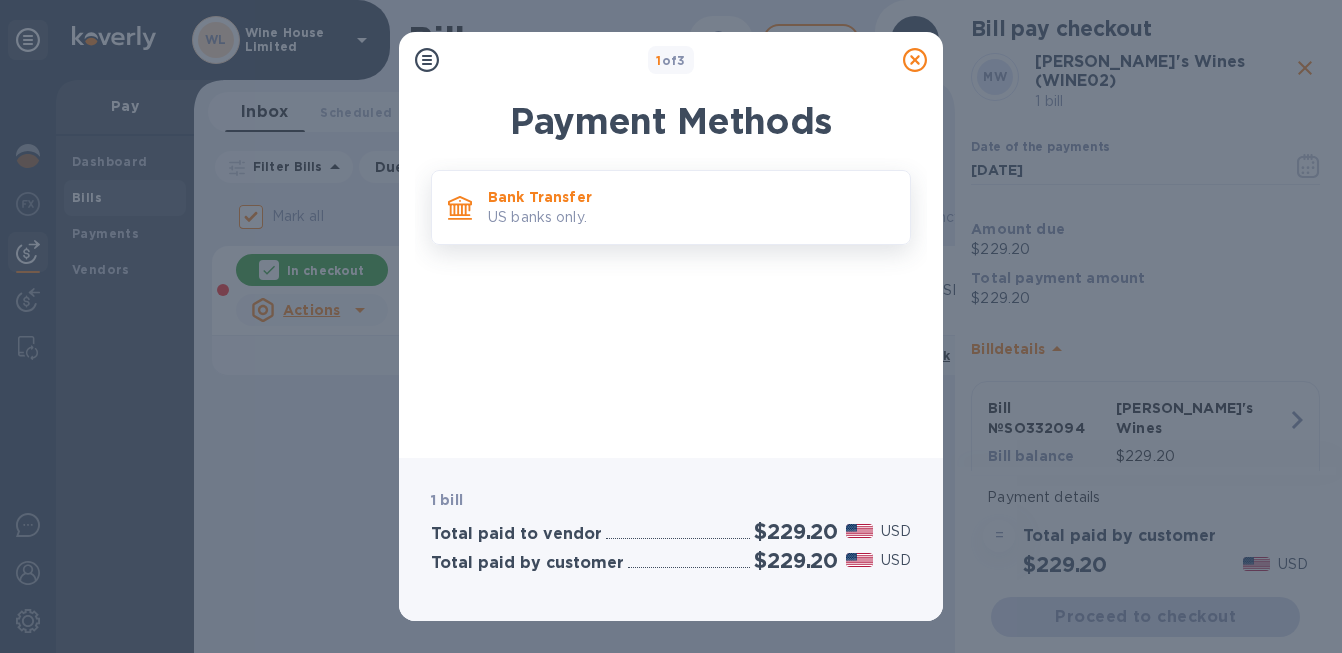 click on "US banks only." at bounding box center (691, 217) 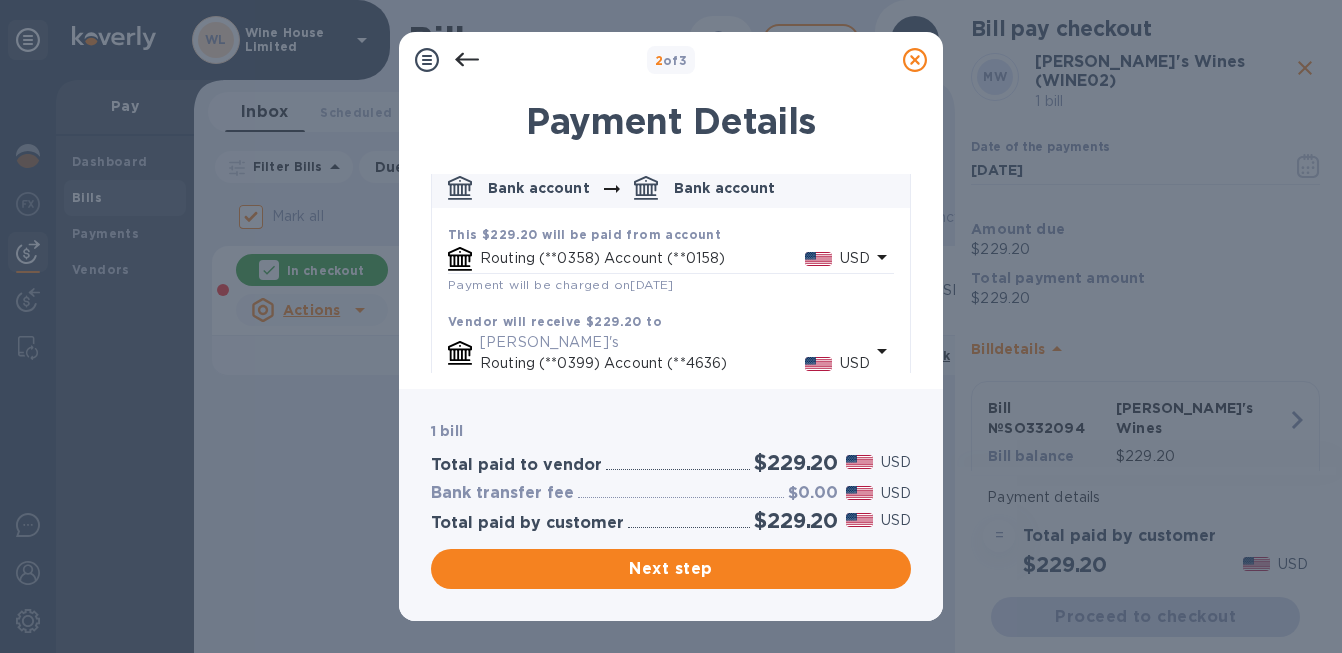 scroll, scrollTop: 145, scrollLeft: 0, axis: vertical 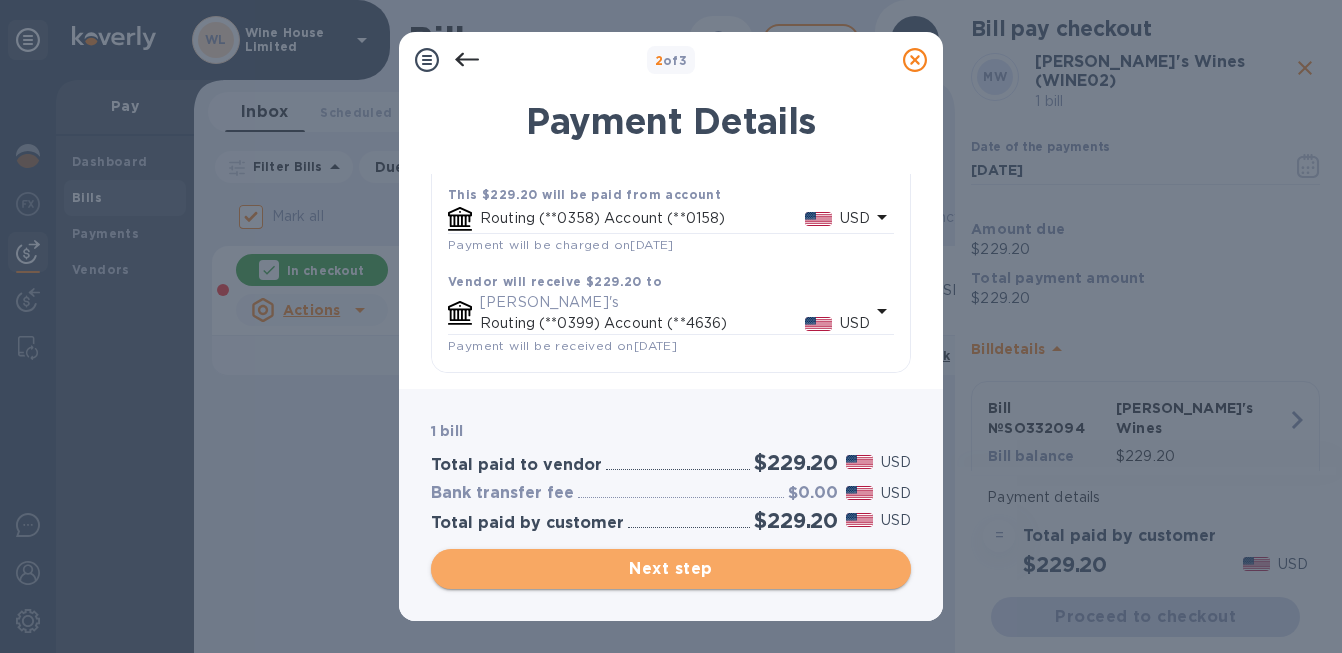 click on "Next step" at bounding box center (671, 569) 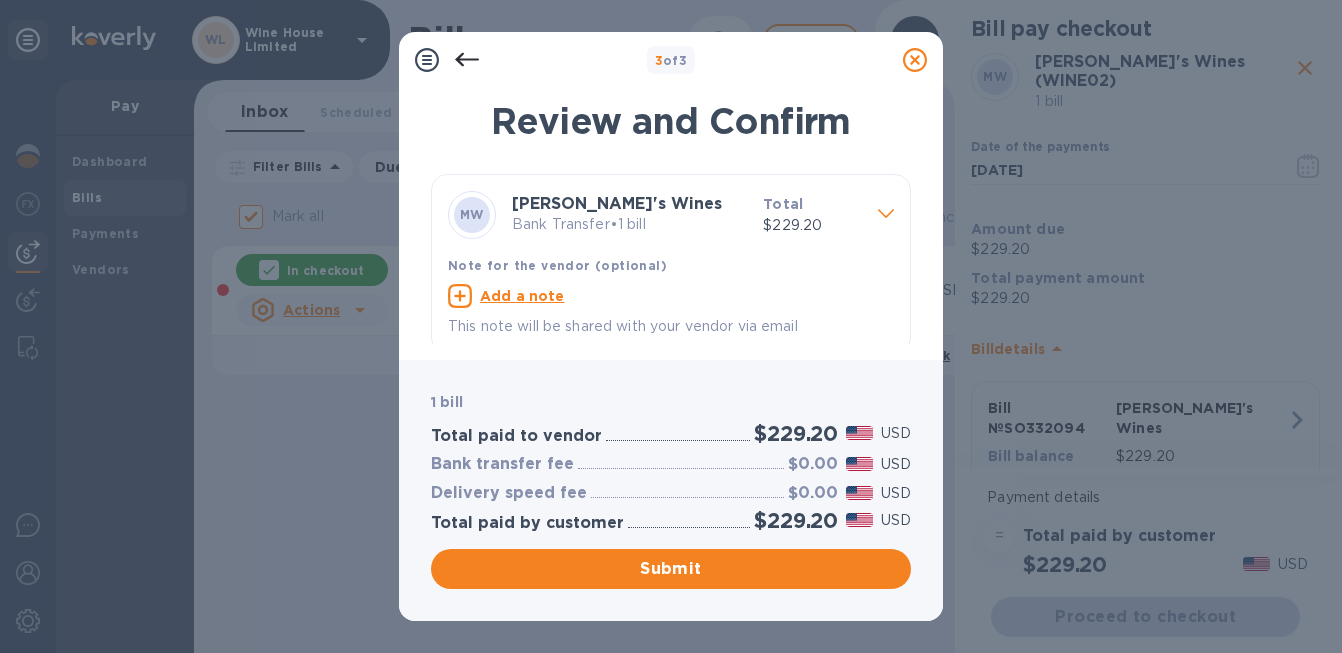 scroll, scrollTop: 11, scrollLeft: 0, axis: vertical 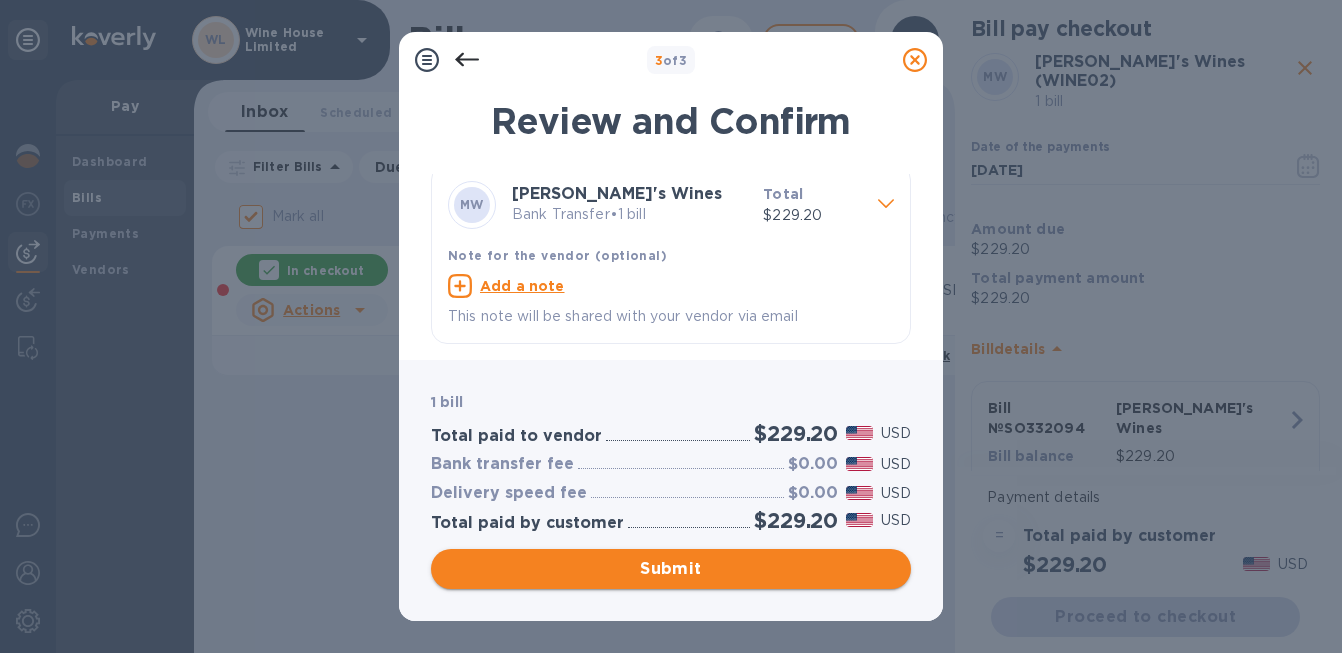 click on "Submit" at bounding box center [671, 569] 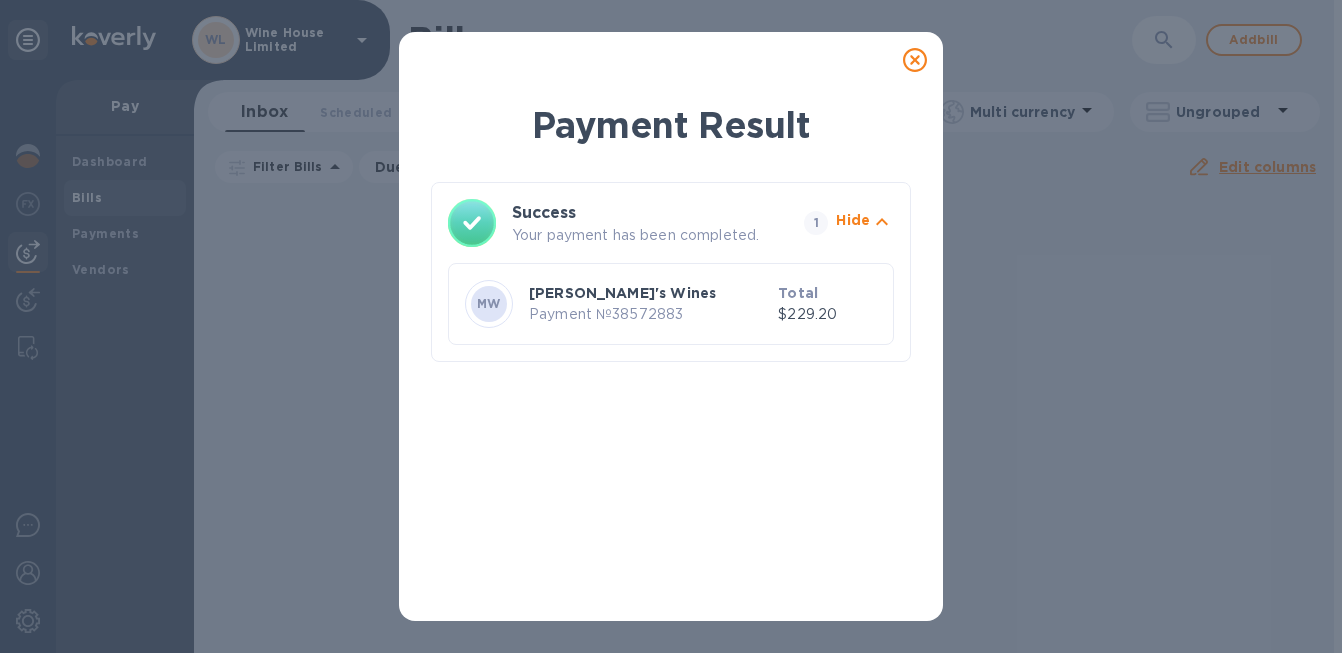 click on "[PERSON_NAME]'s Wines" at bounding box center [649, 293] 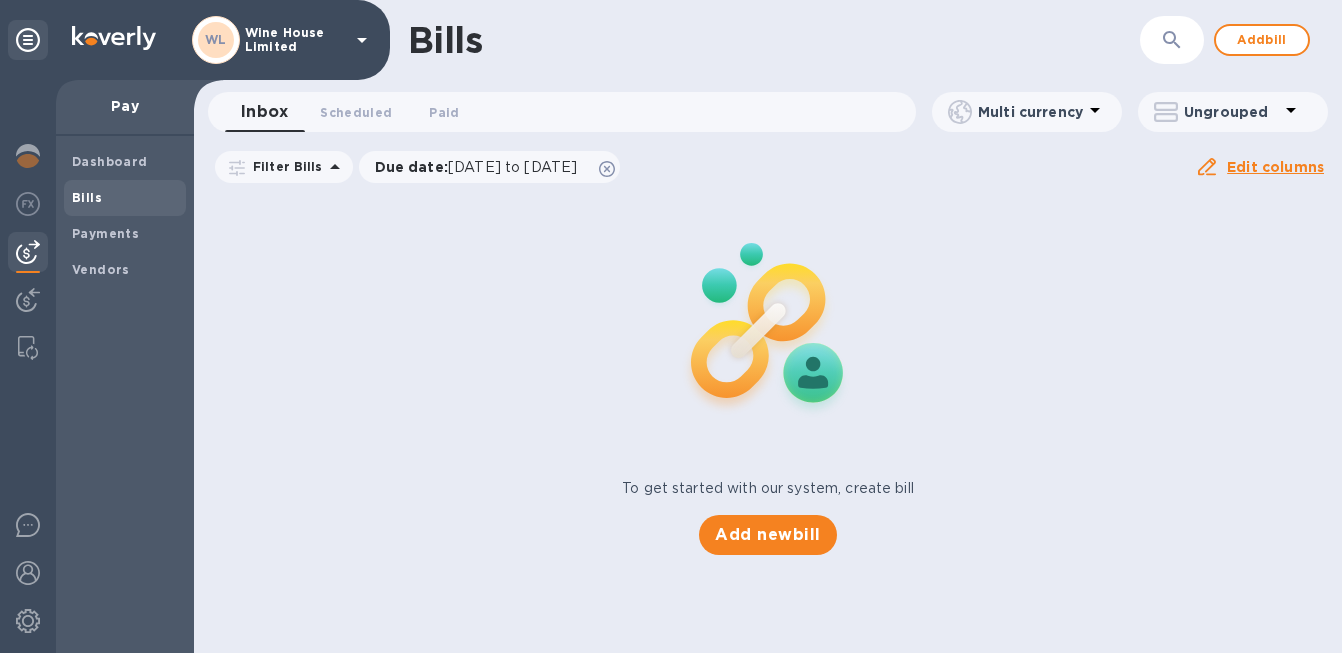 click on "To get started with our system, create bill Add new   bill" at bounding box center (768, 374) 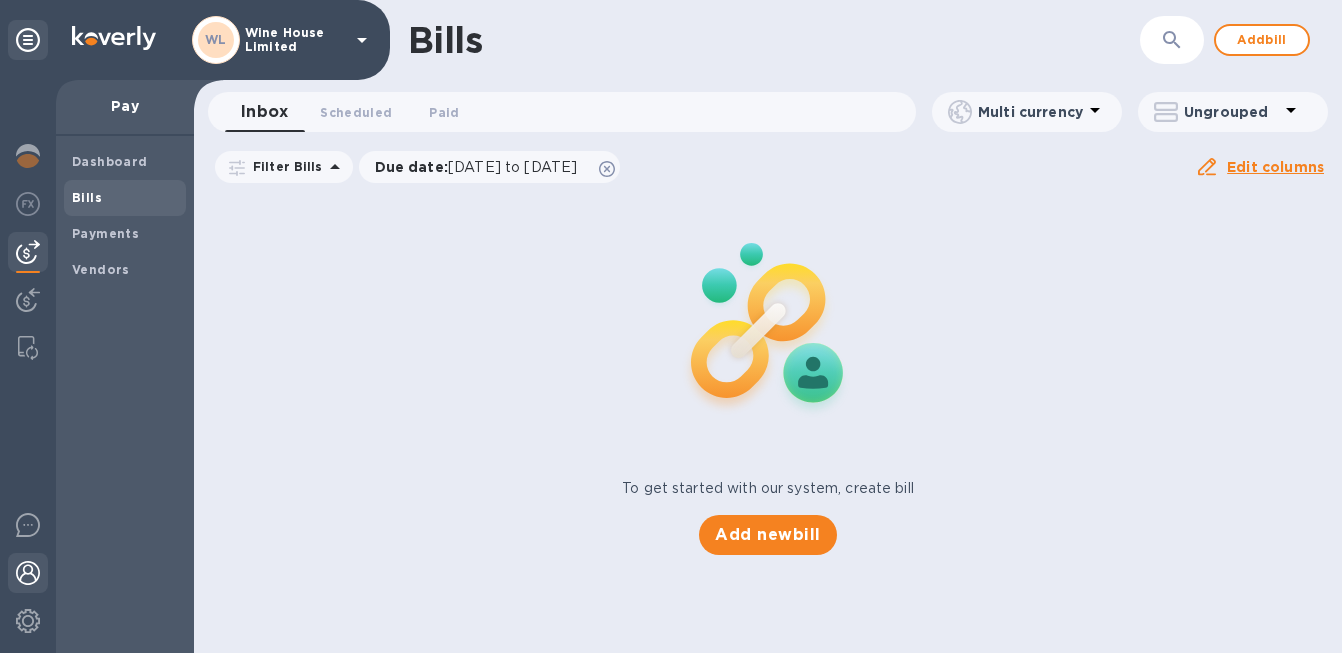 click at bounding box center [28, 573] 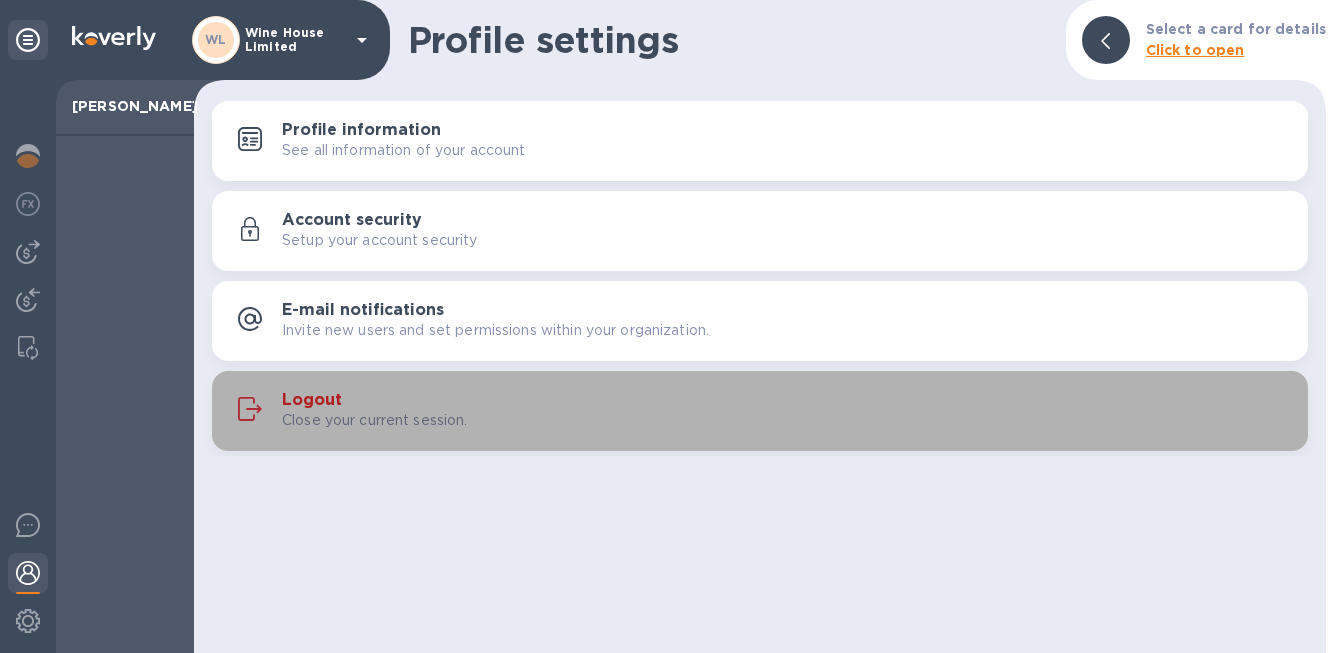 click on "Logout" at bounding box center (312, 400) 